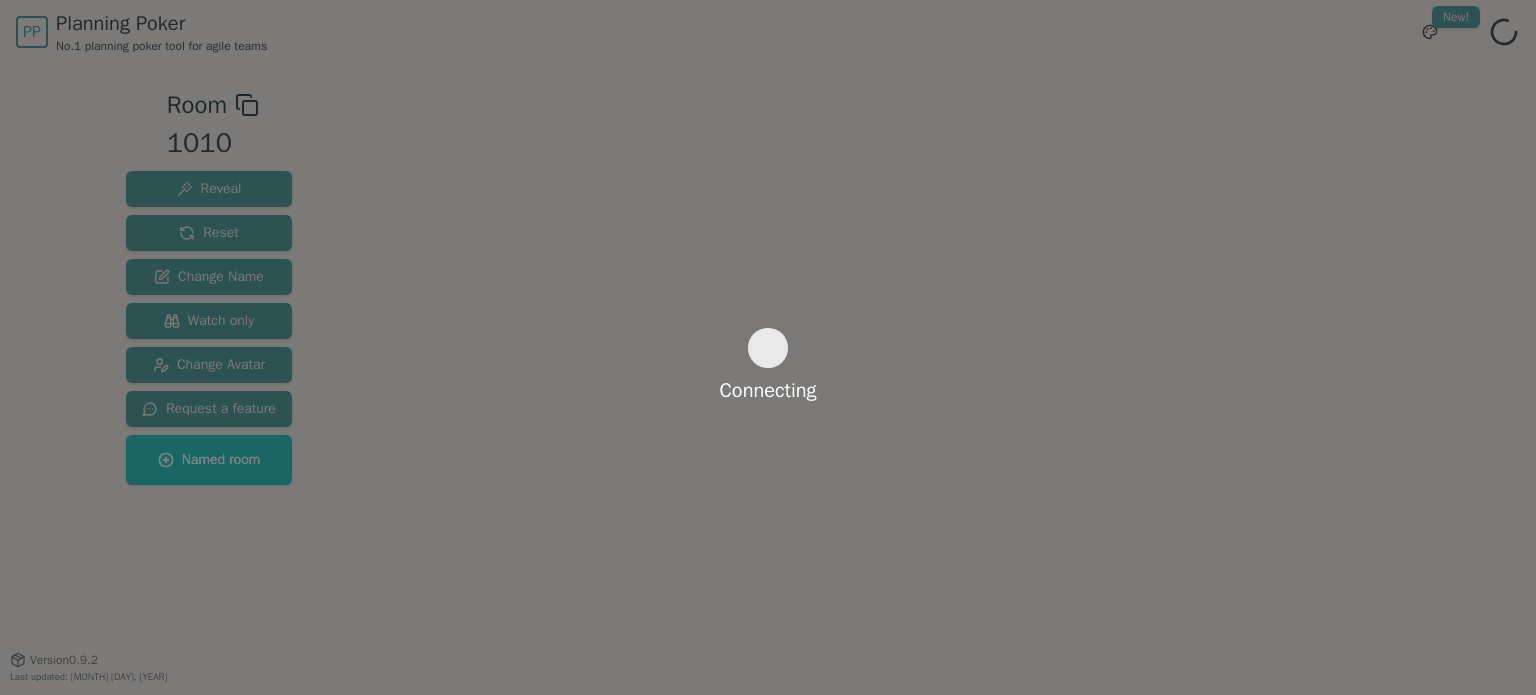 scroll, scrollTop: 0, scrollLeft: 0, axis: both 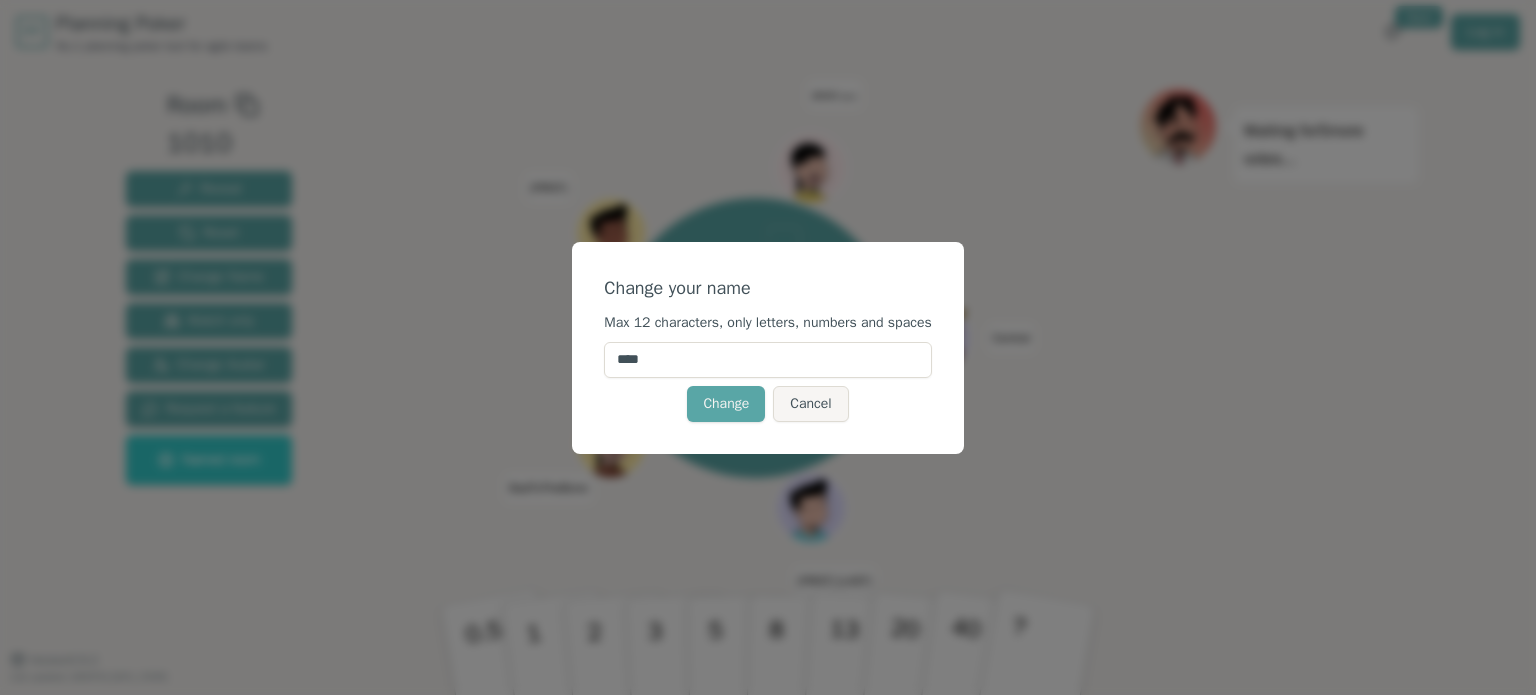 drag, startPoint x: 722, startPoint y: 348, endPoint x: 550, endPoint y: 319, distance: 174.42764 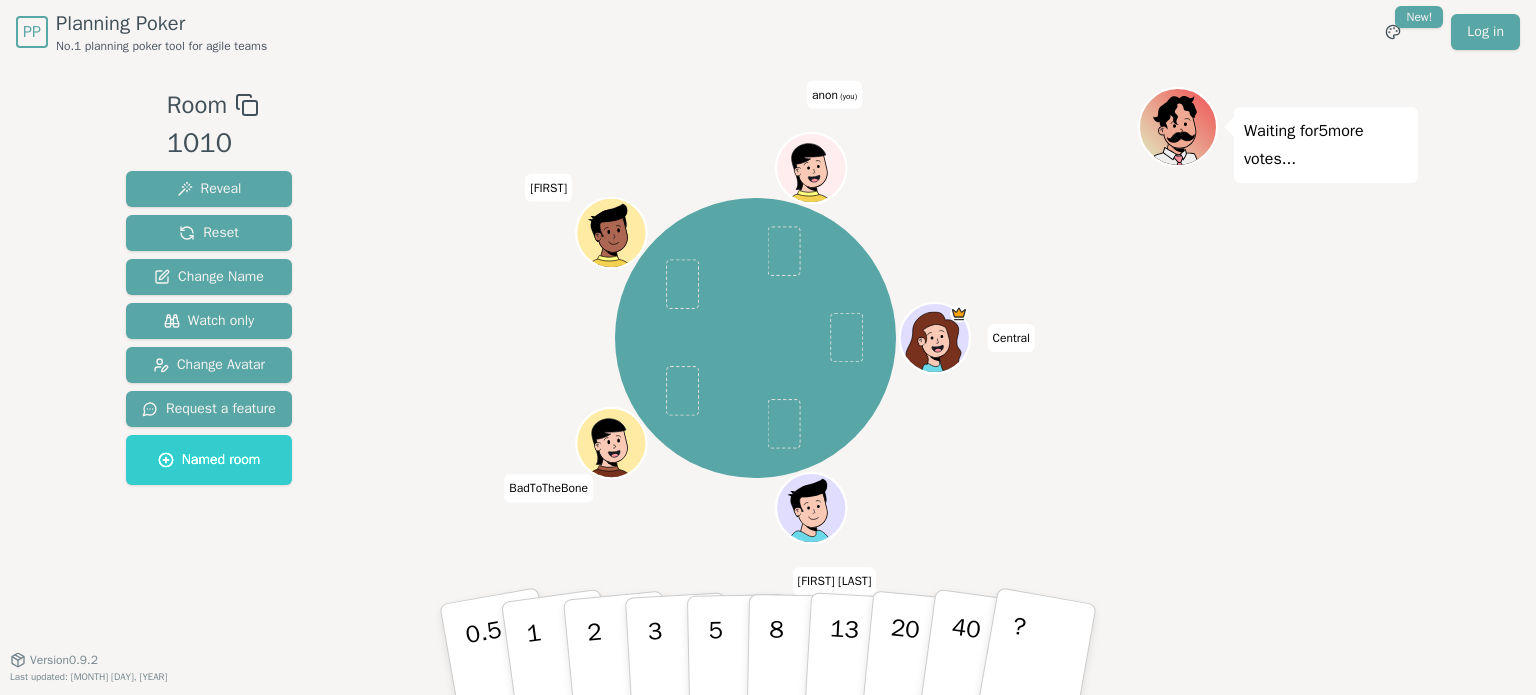 click on "anon   (you)" at bounding box center [834, 95] 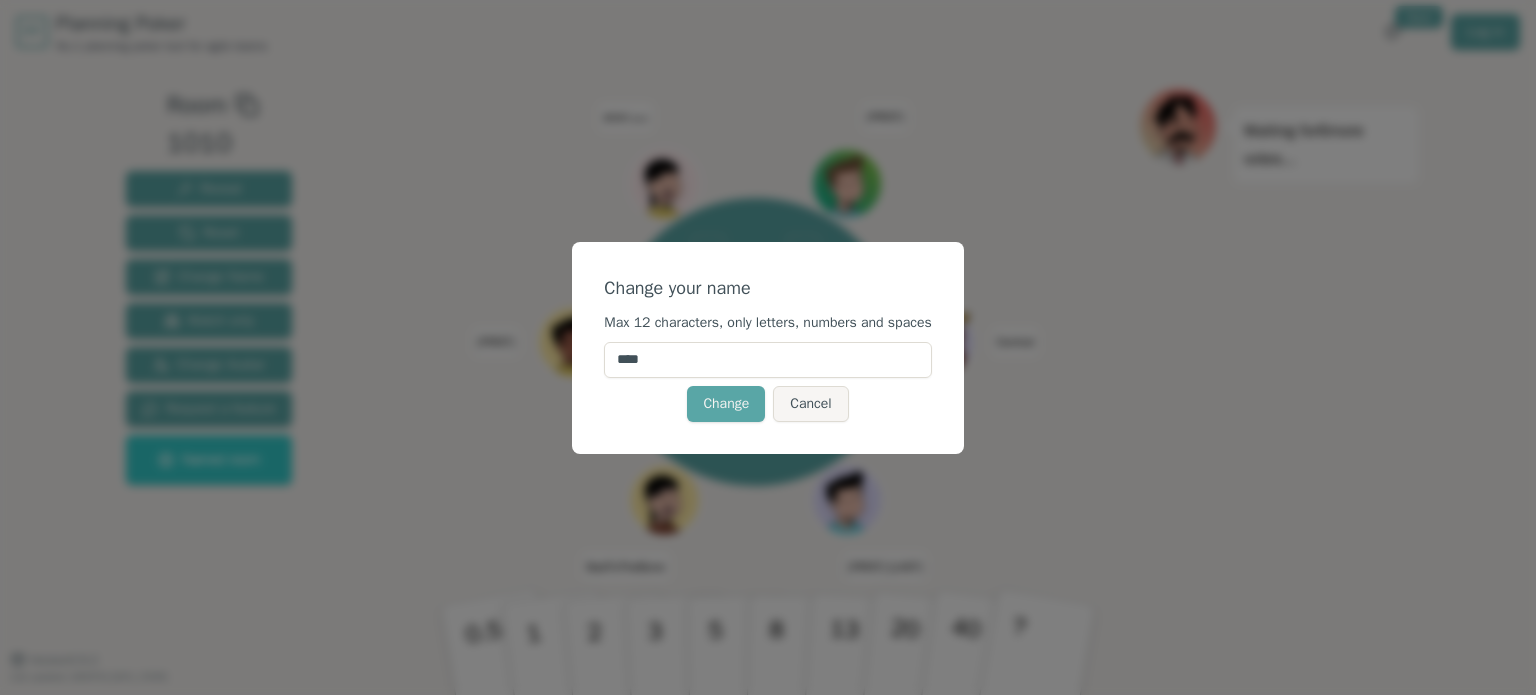drag, startPoint x: 695, startPoint y: 367, endPoint x: 608, endPoint y: 367, distance: 87 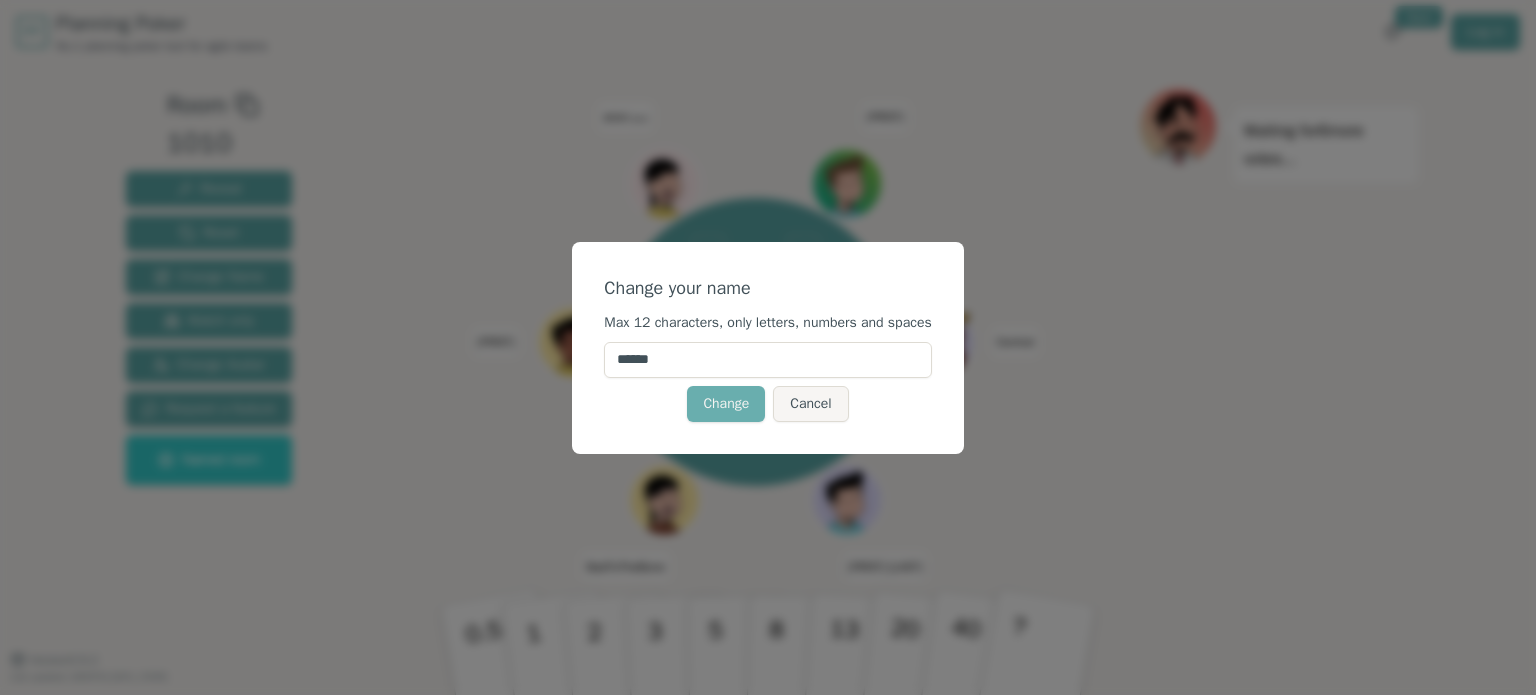 type on "******" 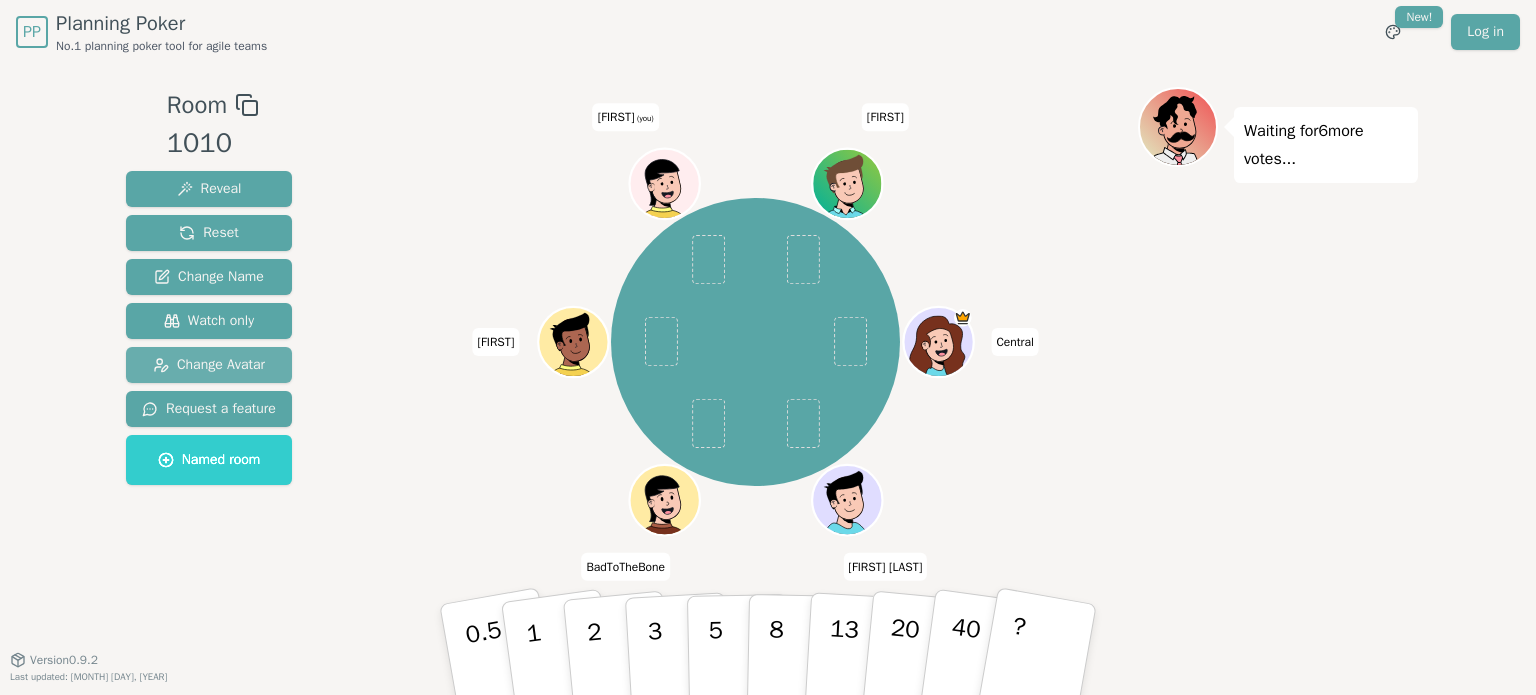 click on "Change Avatar" at bounding box center [209, 365] 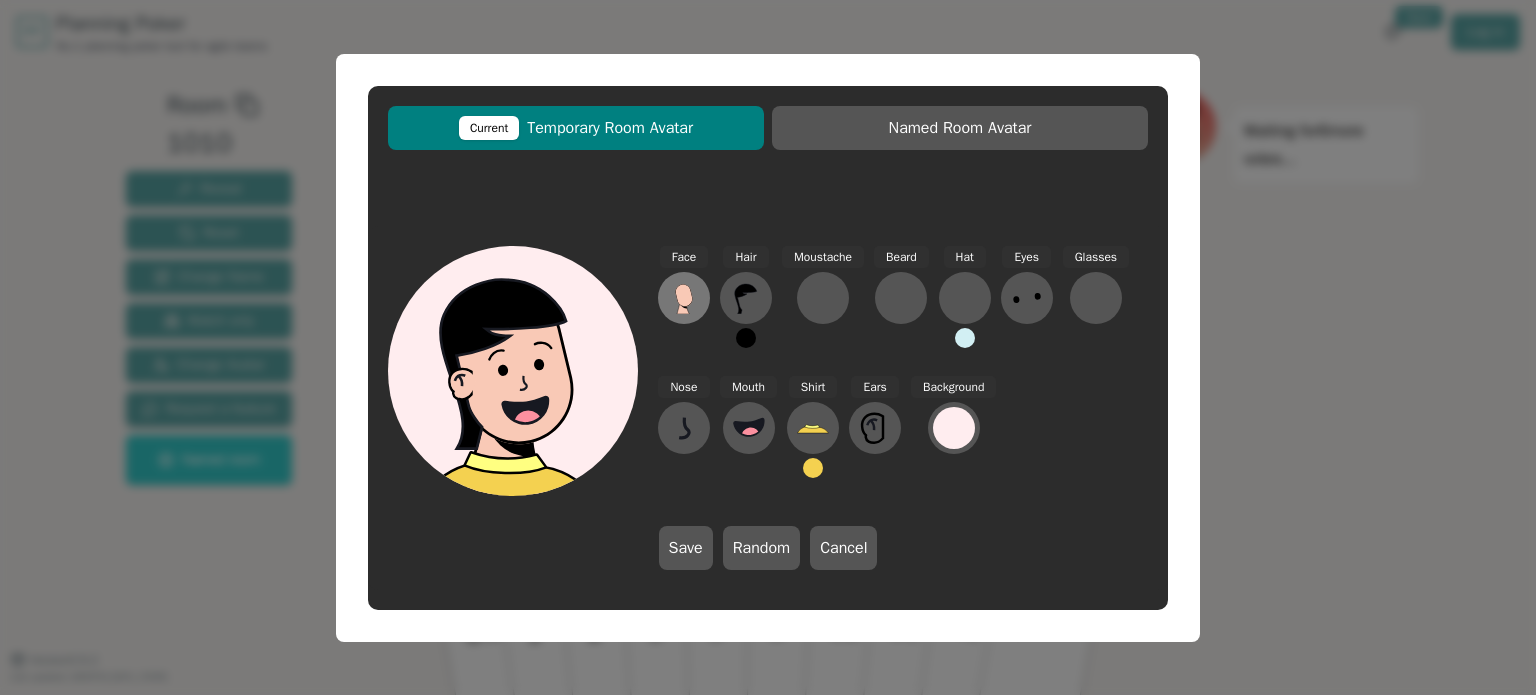 click at bounding box center (684, 299) 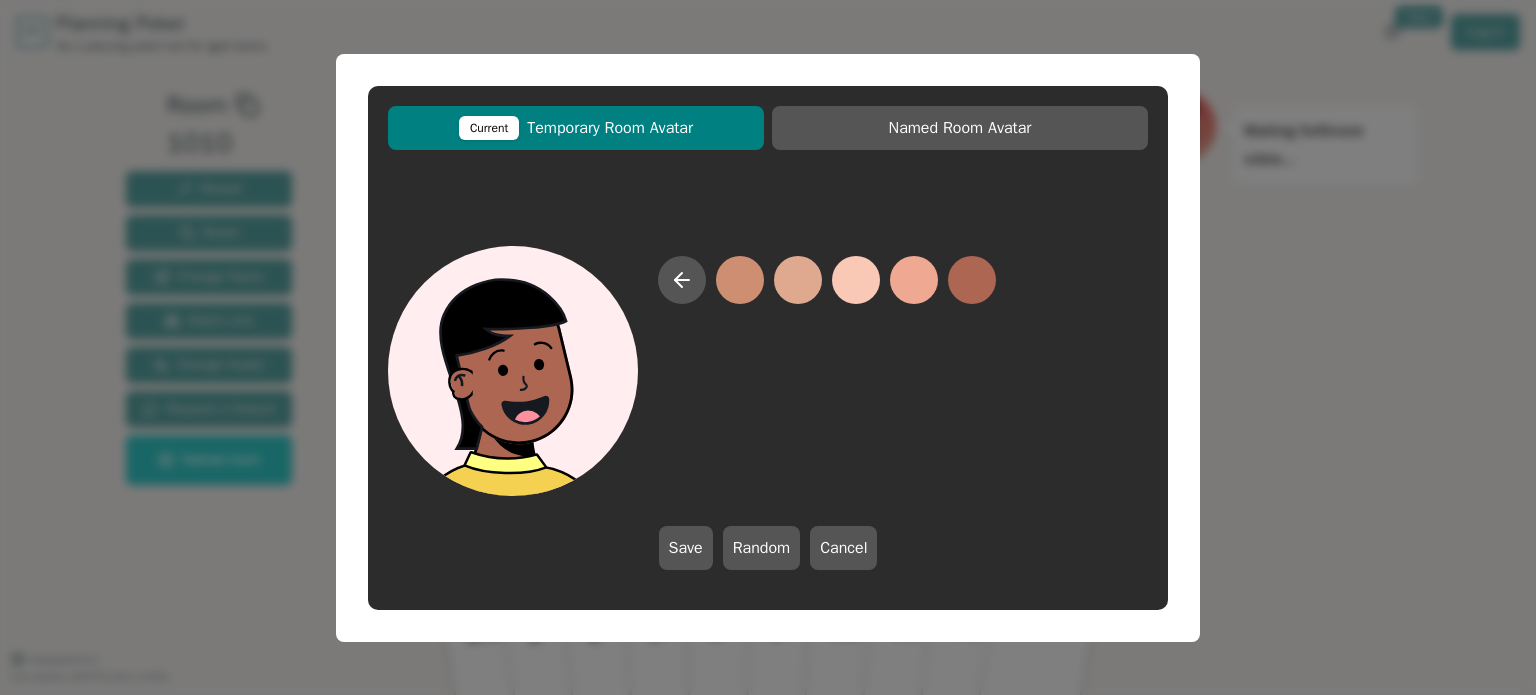 click at bounding box center (972, 280) 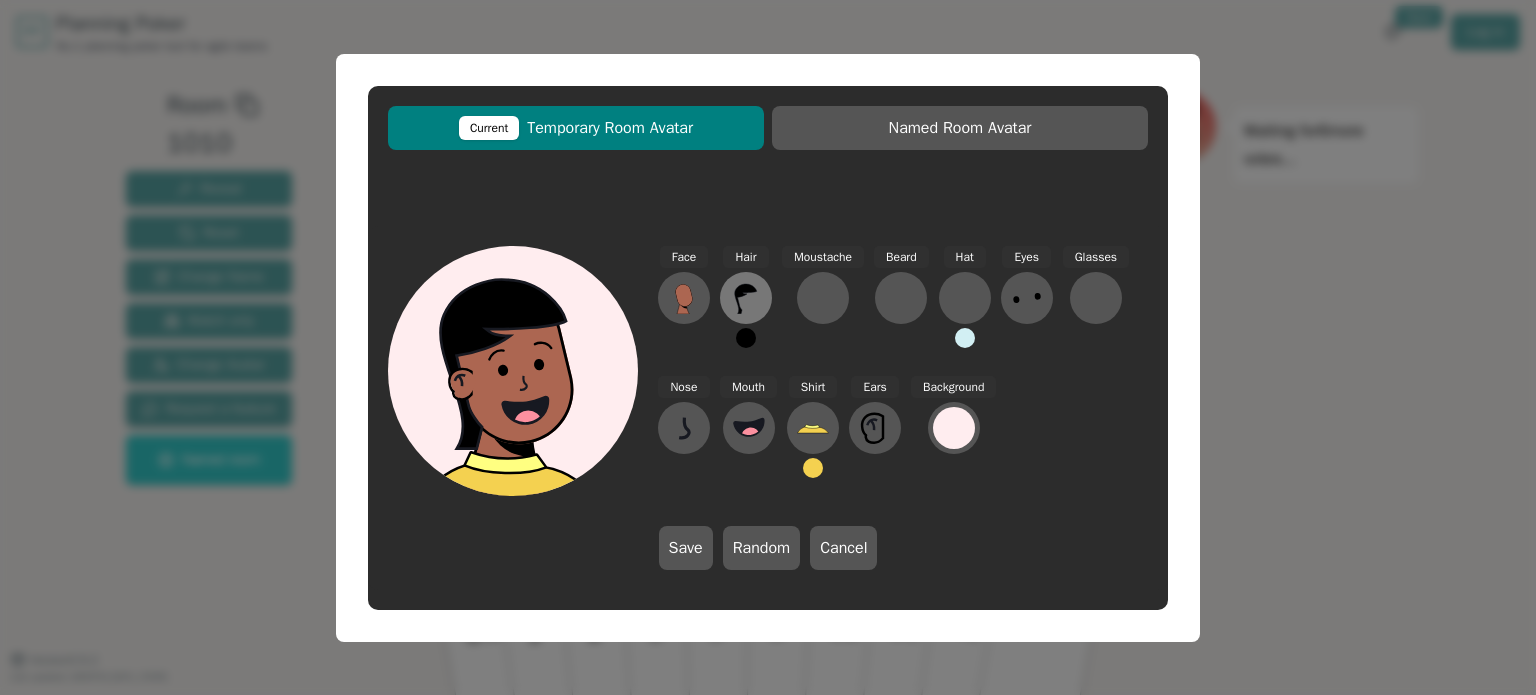 click at bounding box center [684, 298] 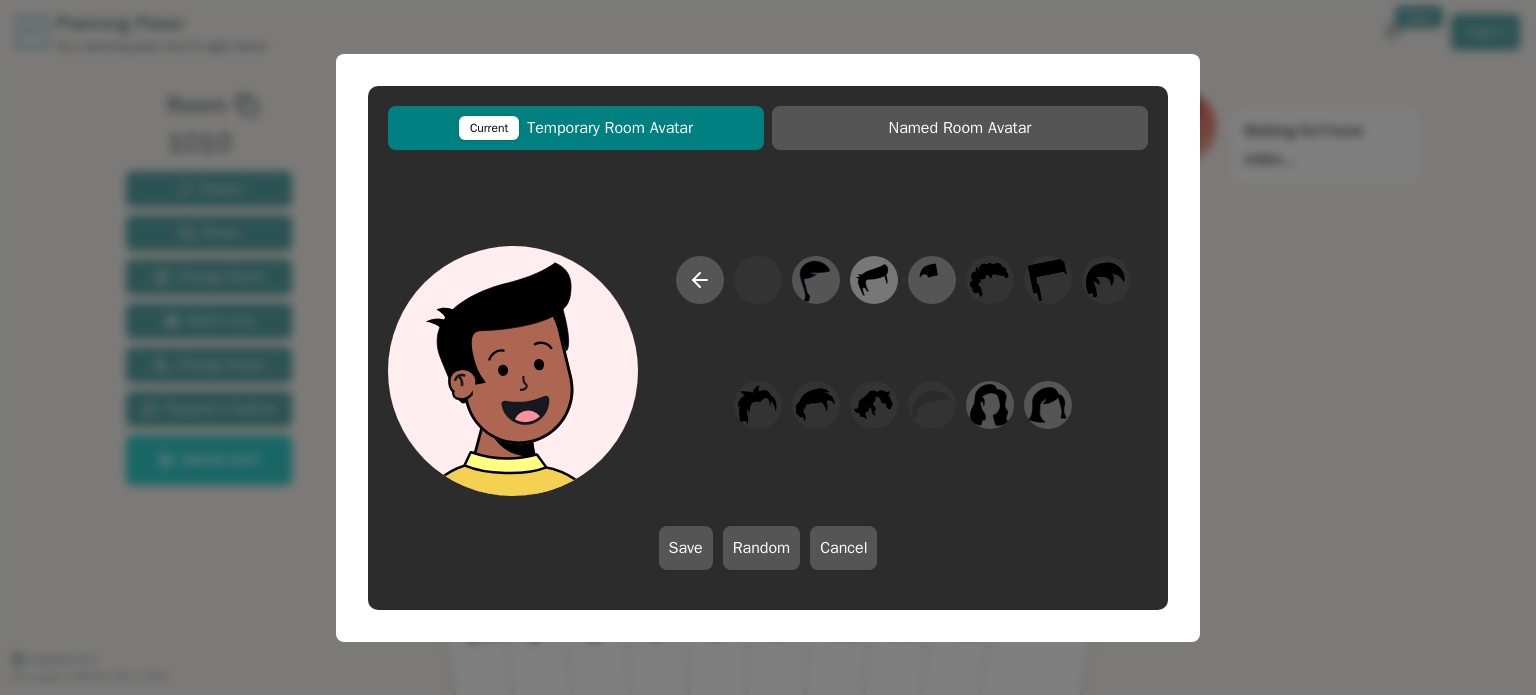 click at bounding box center (815, 279) 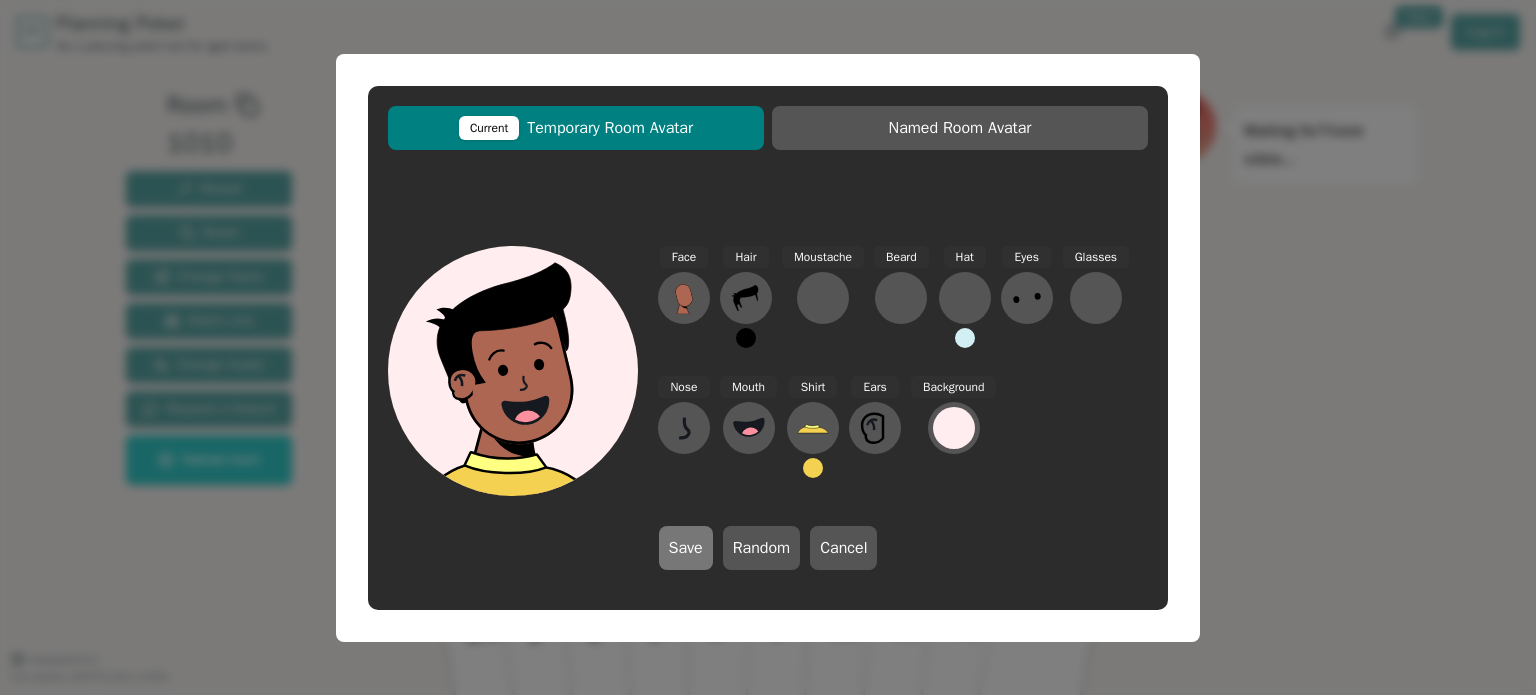 click on "Save" at bounding box center [686, 548] 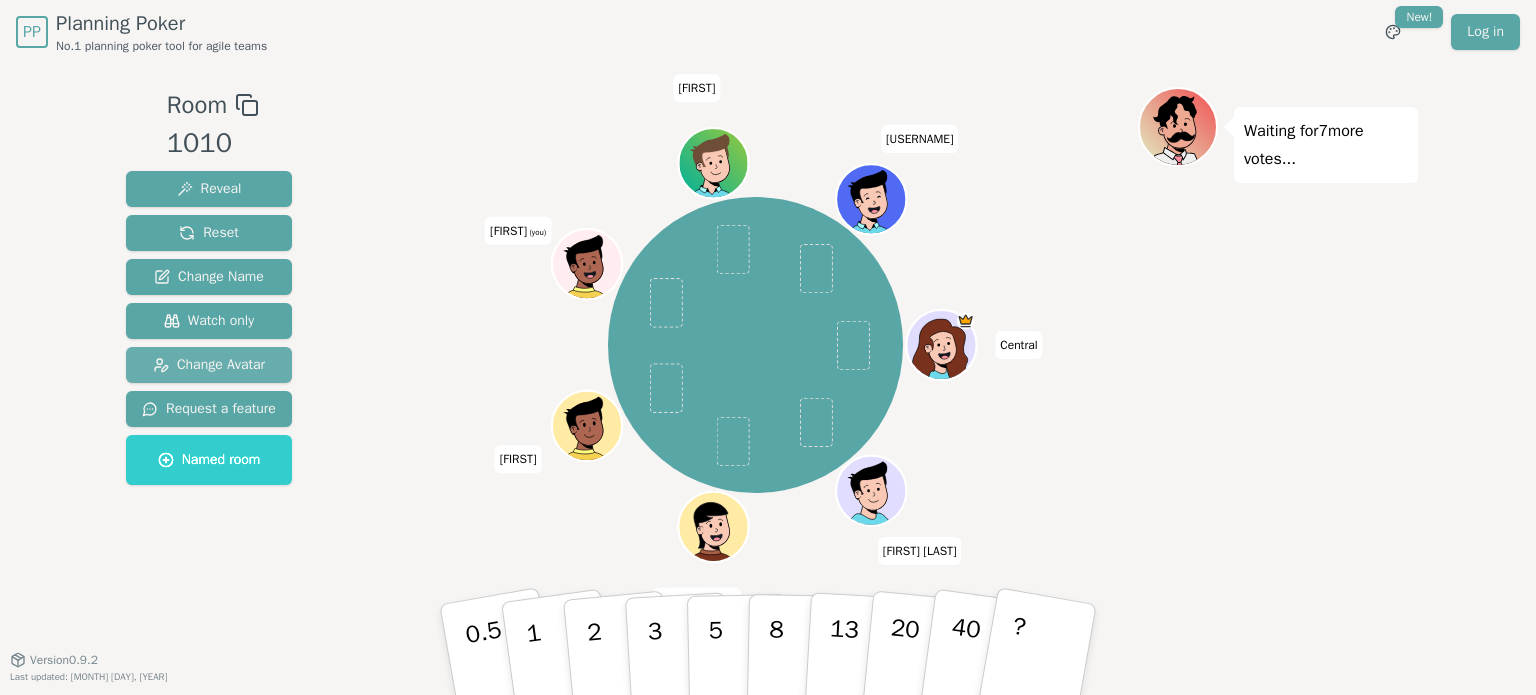 click on "Change Avatar" at bounding box center (209, 365) 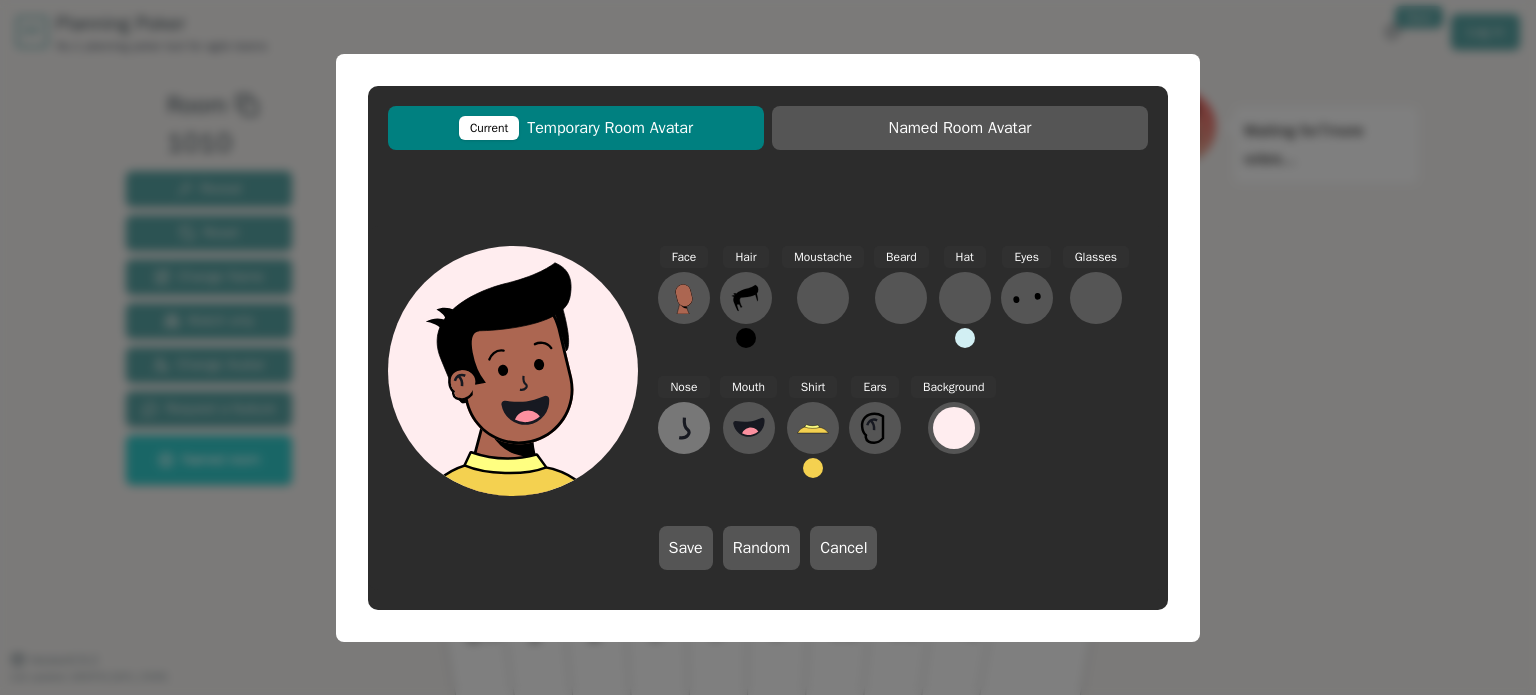 click at bounding box center [684, 298] 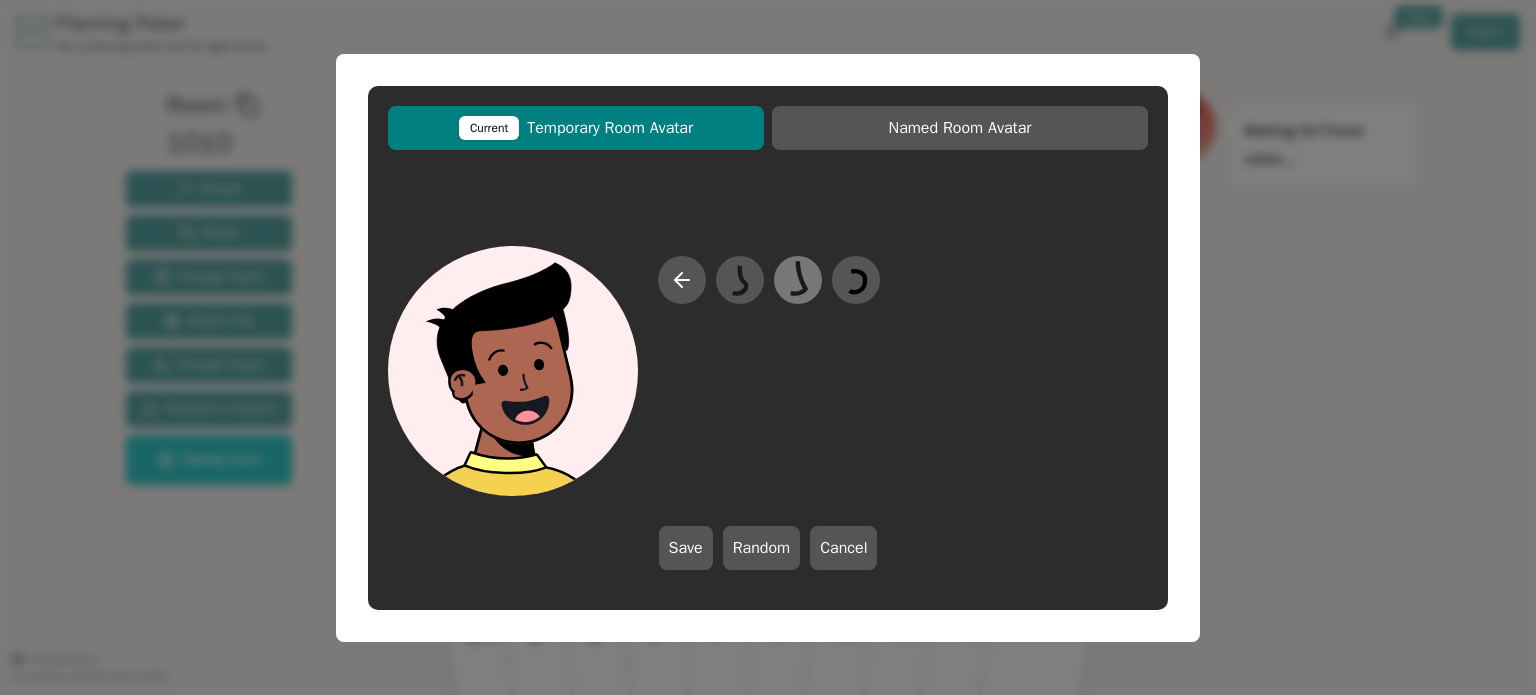 click at bounding box center (740, 279) 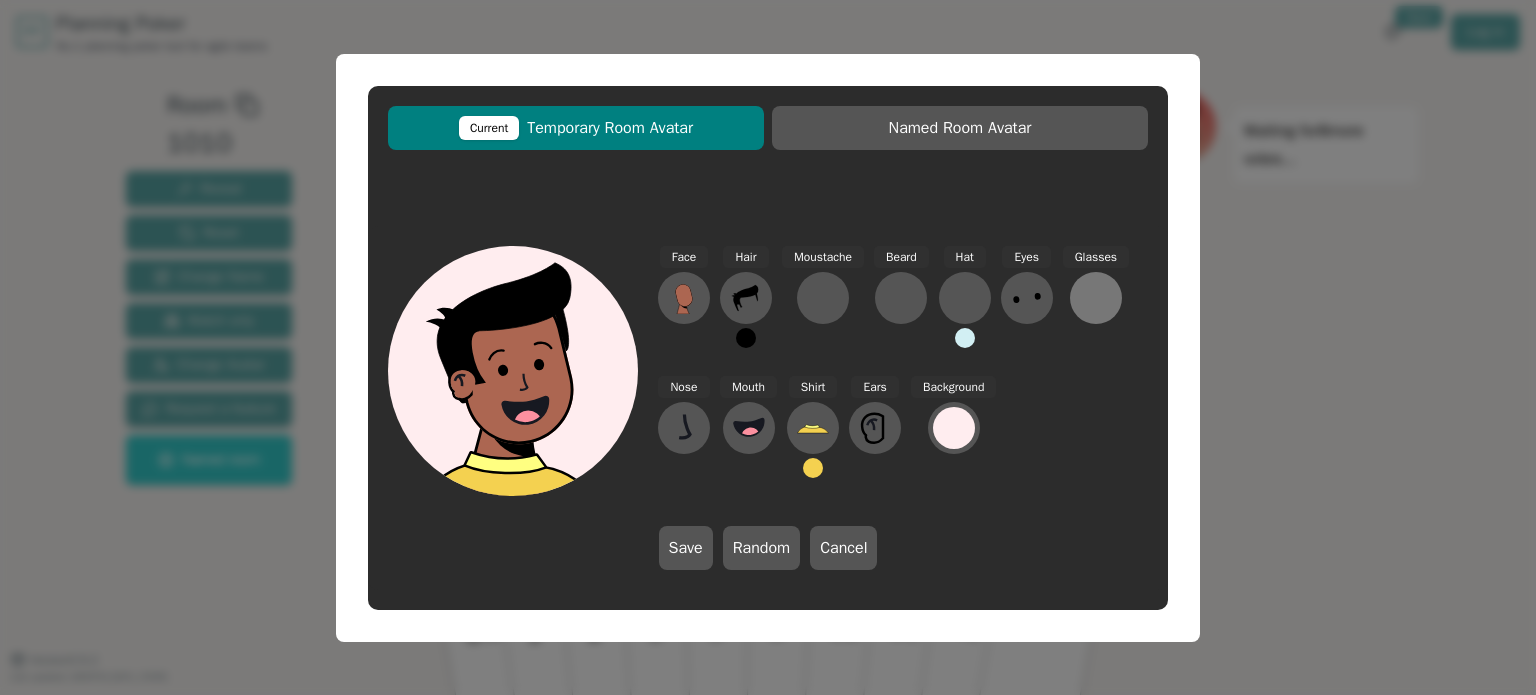 click at bounding box center [684, 298] 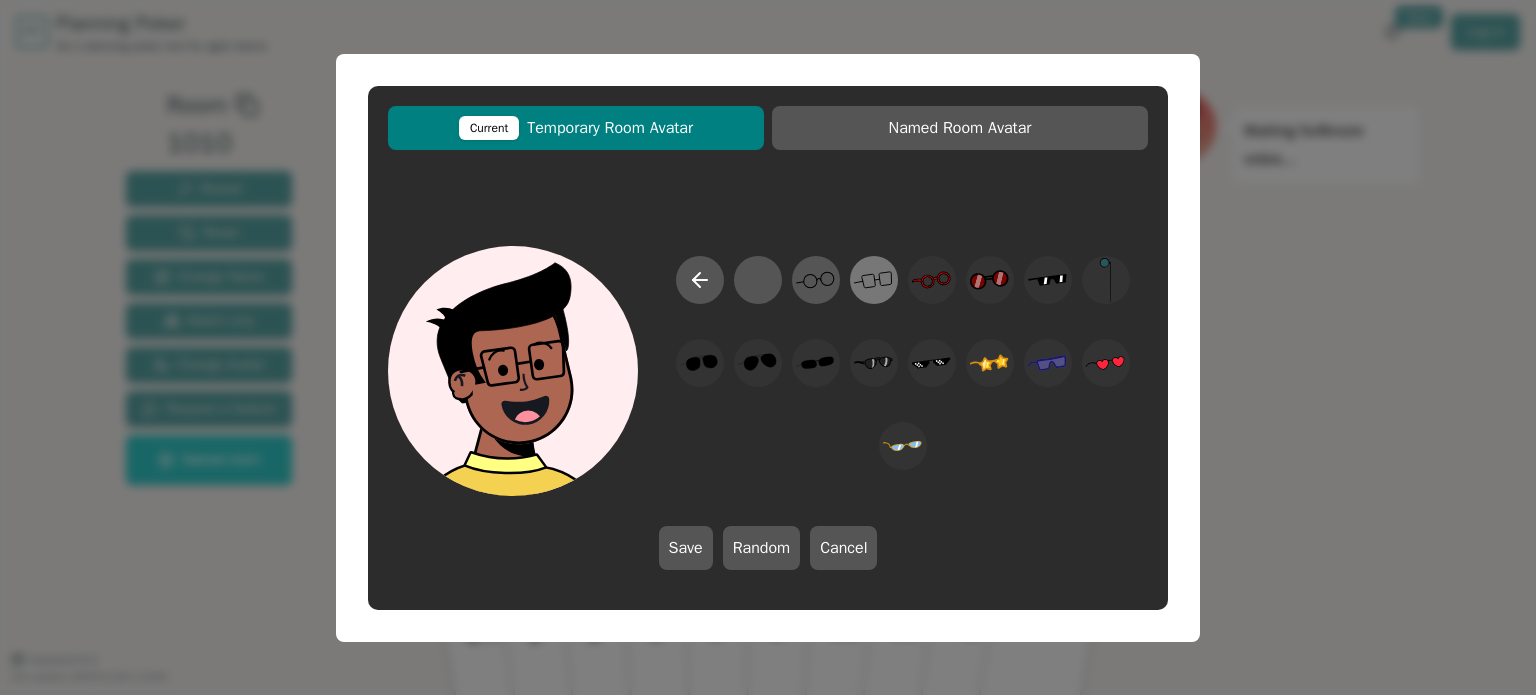 click at bounding box center [815, 279] 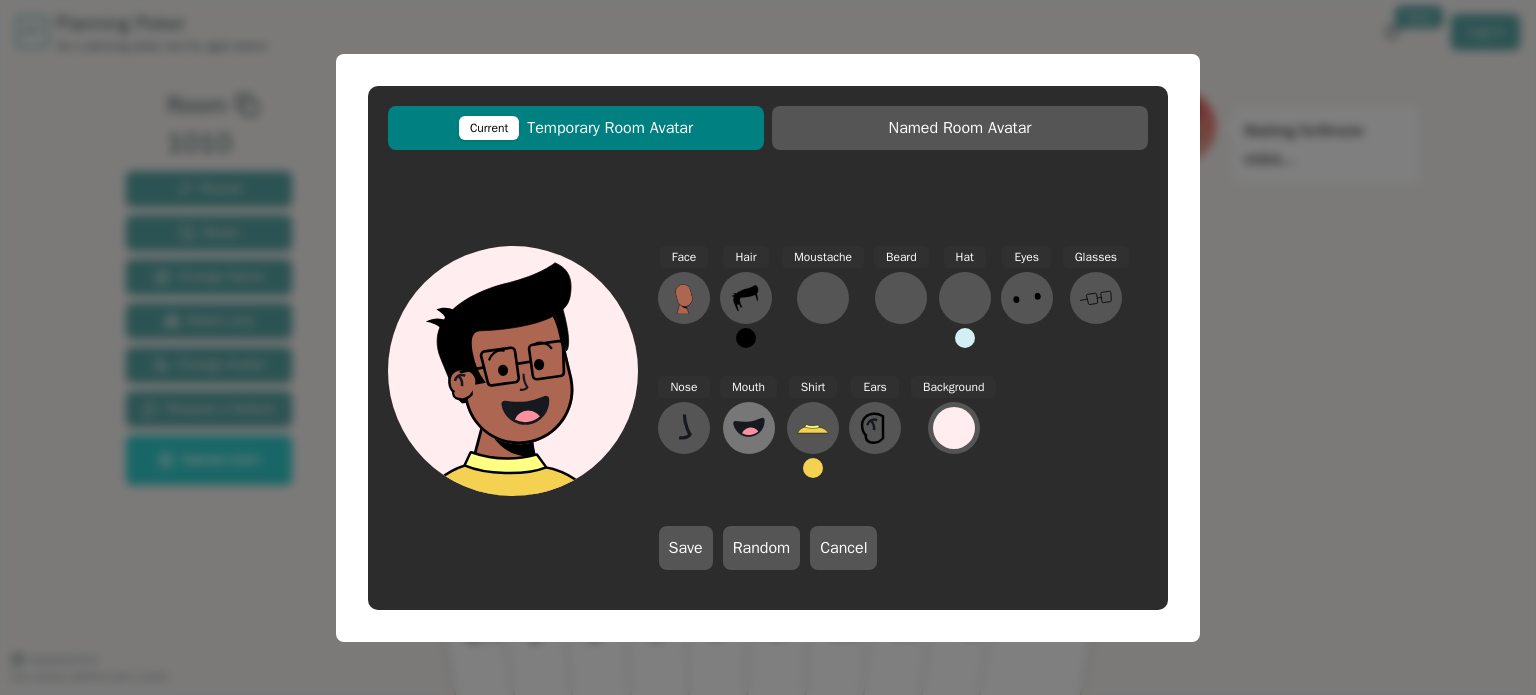 click at bounding box center [750, 437] 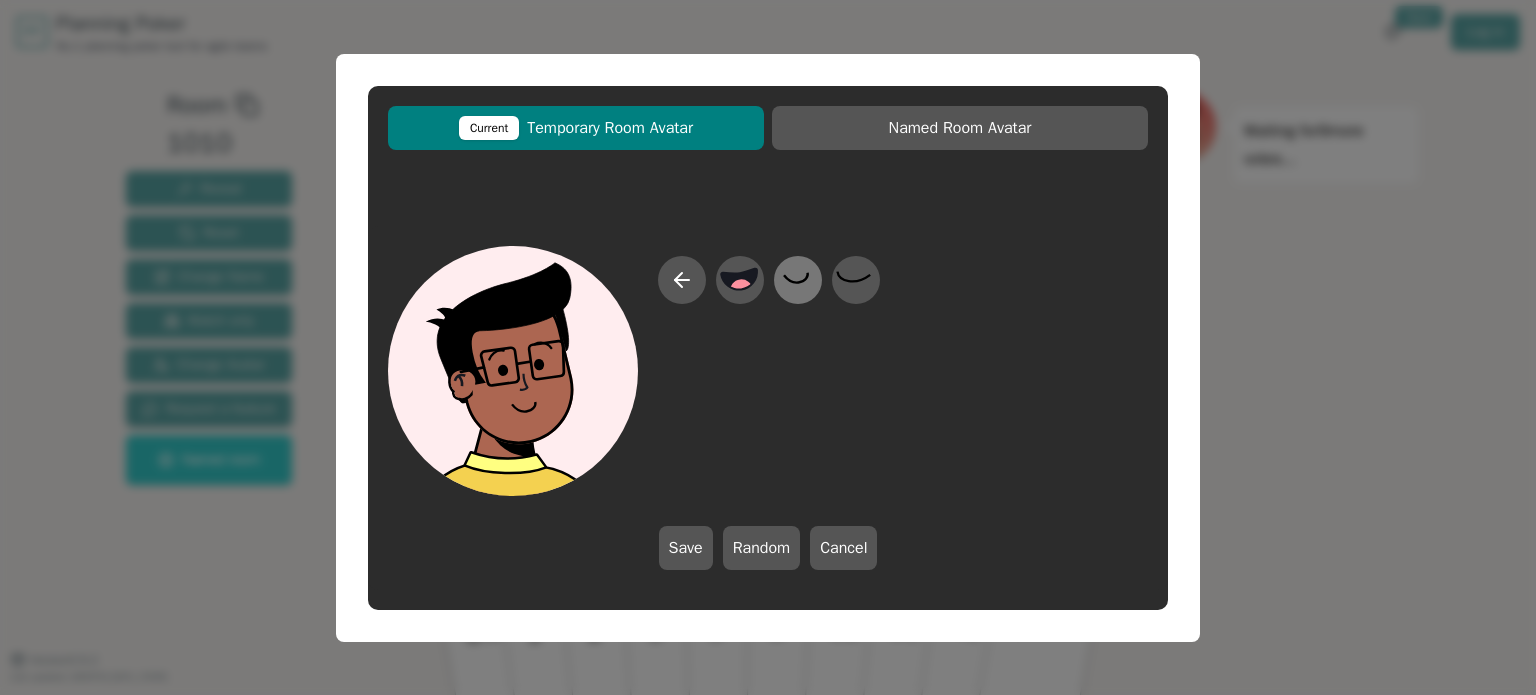click at bounding box center (739, 279) 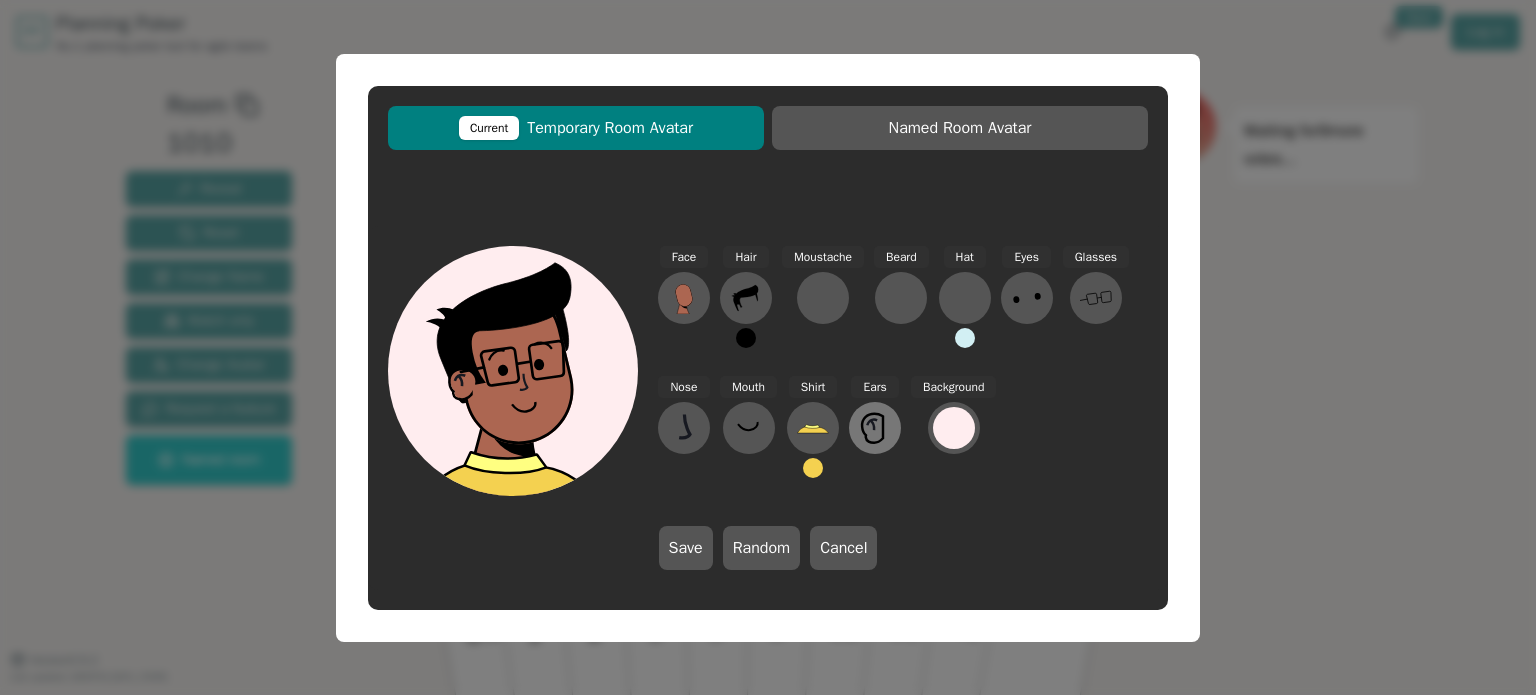 click at bounding box center [683, 308] 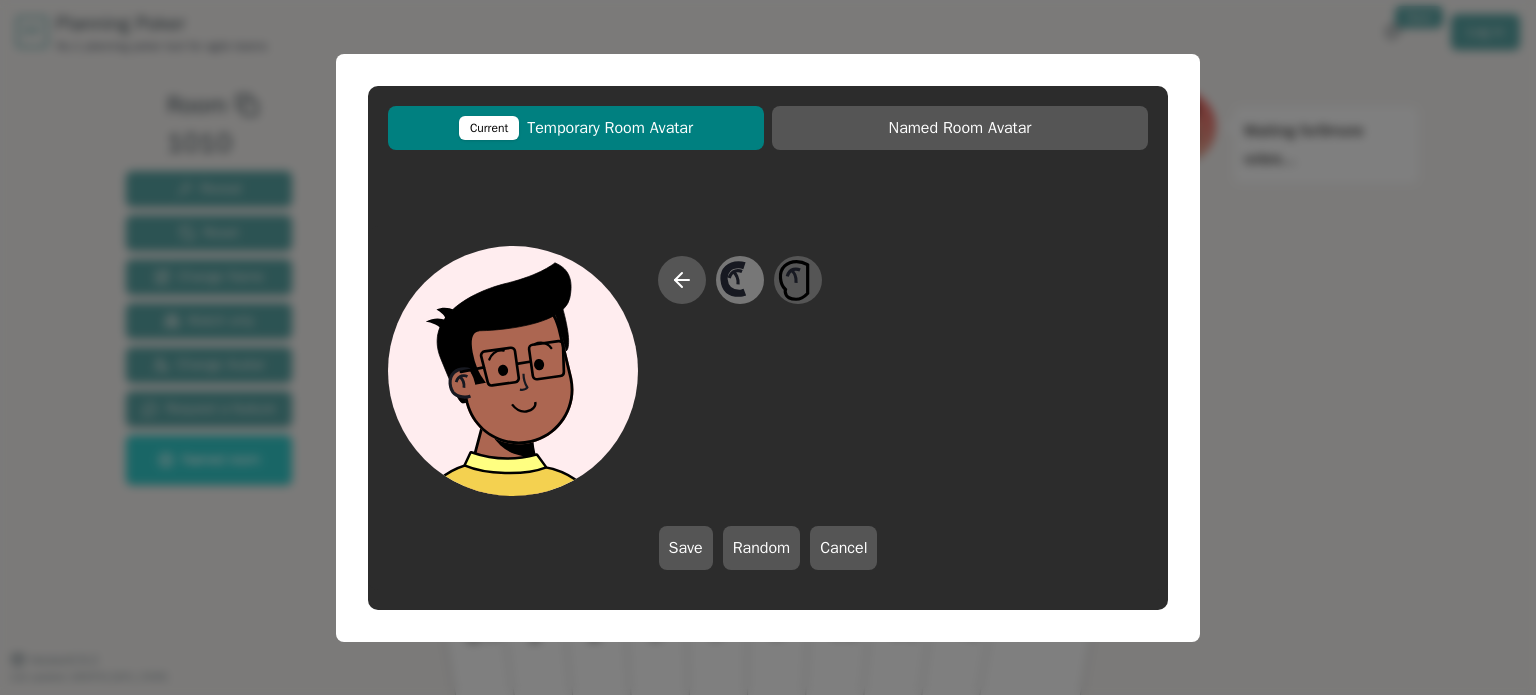 click at bounding box center (739, 279) 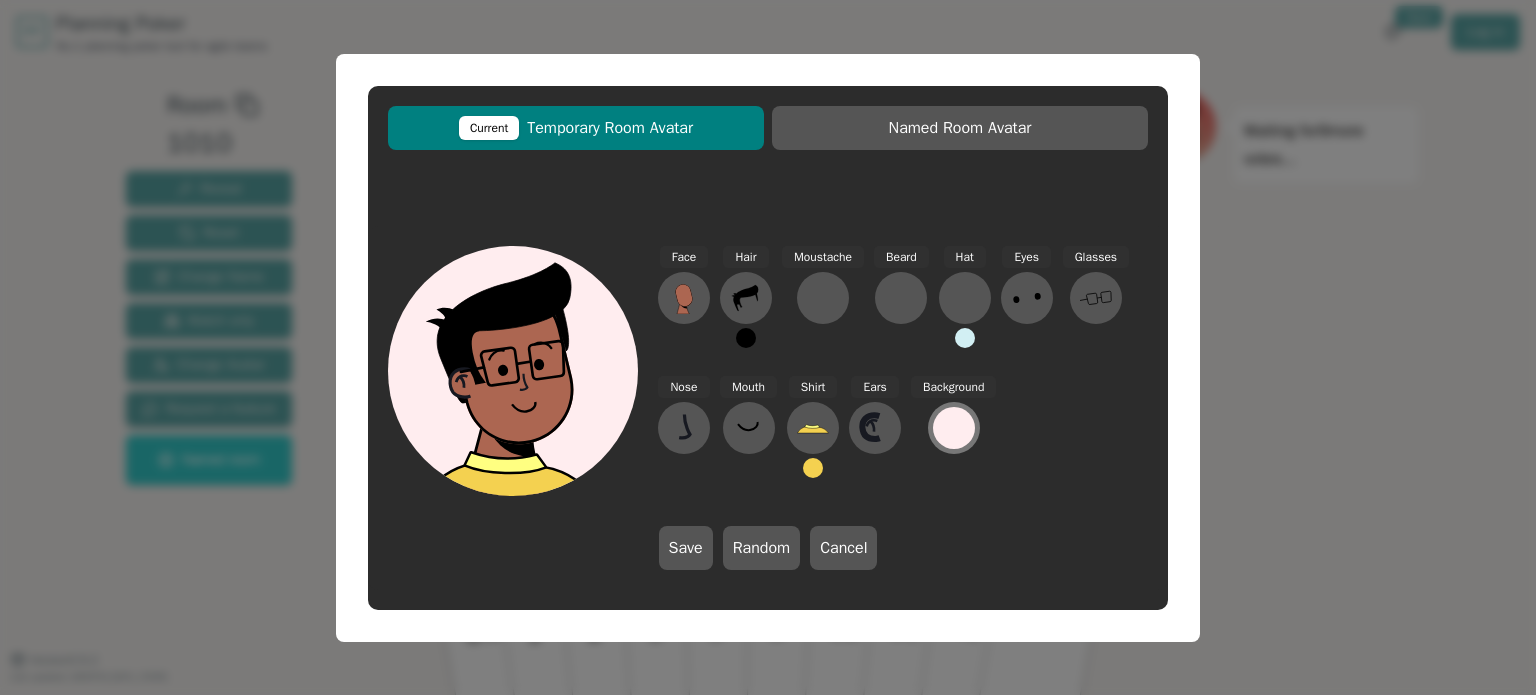 click at bounding box center [954, 428] 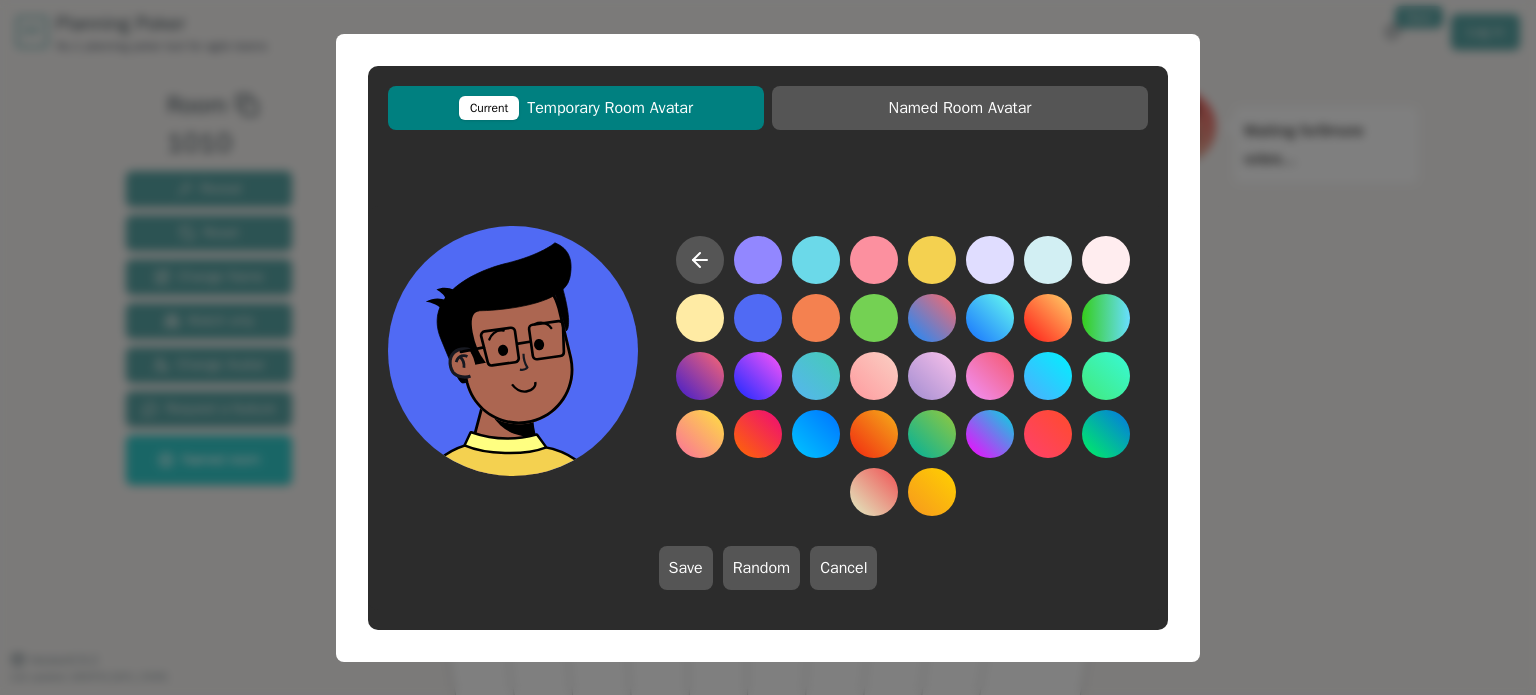 click at bounding box center (758, 318) 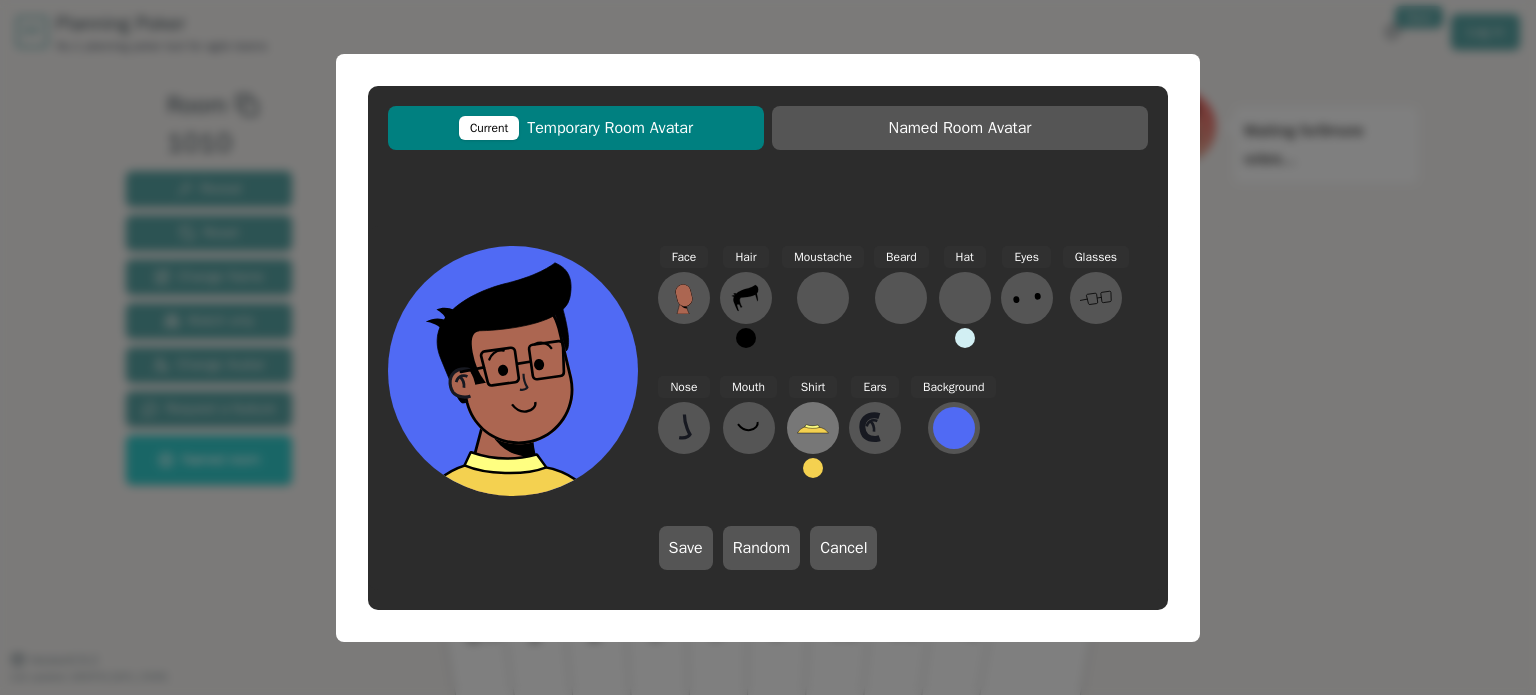 click at bounding box center [684, 298] 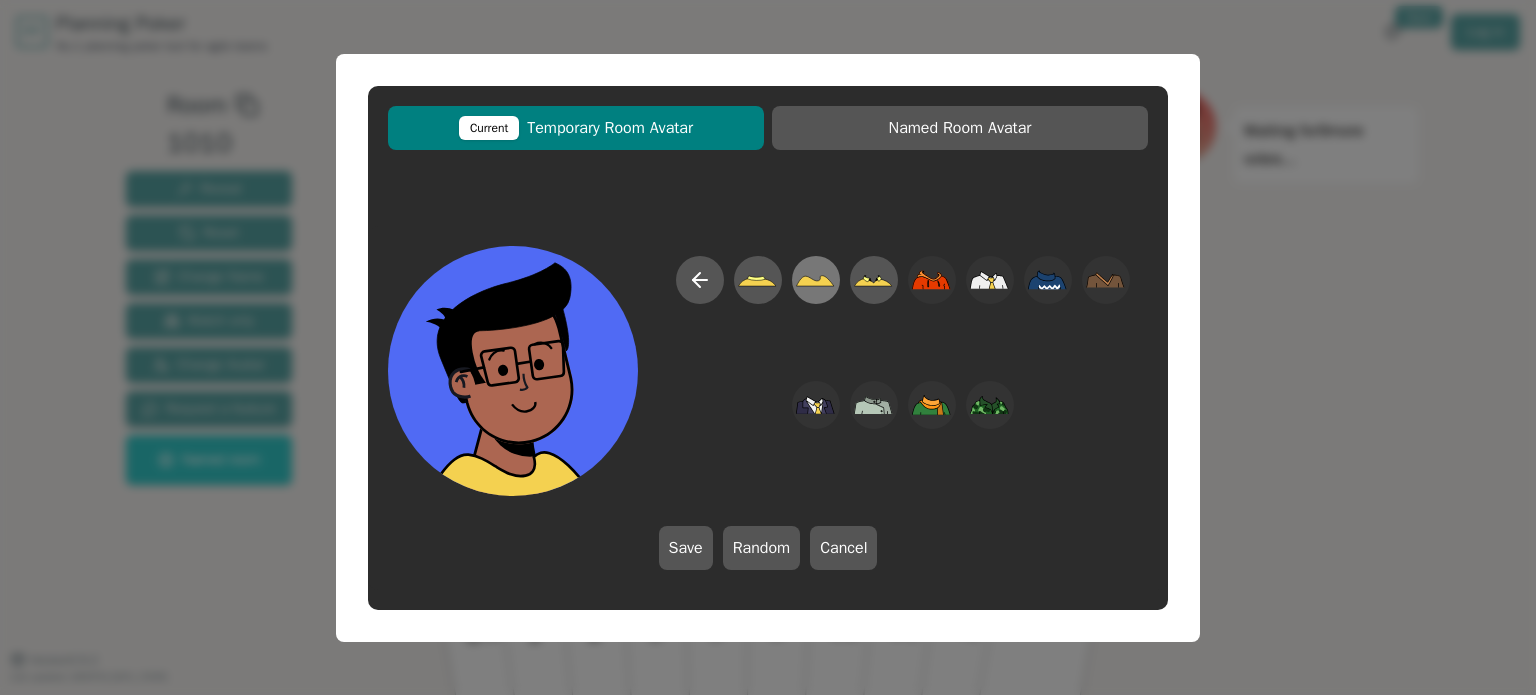 click at bounding box center [757, 279] 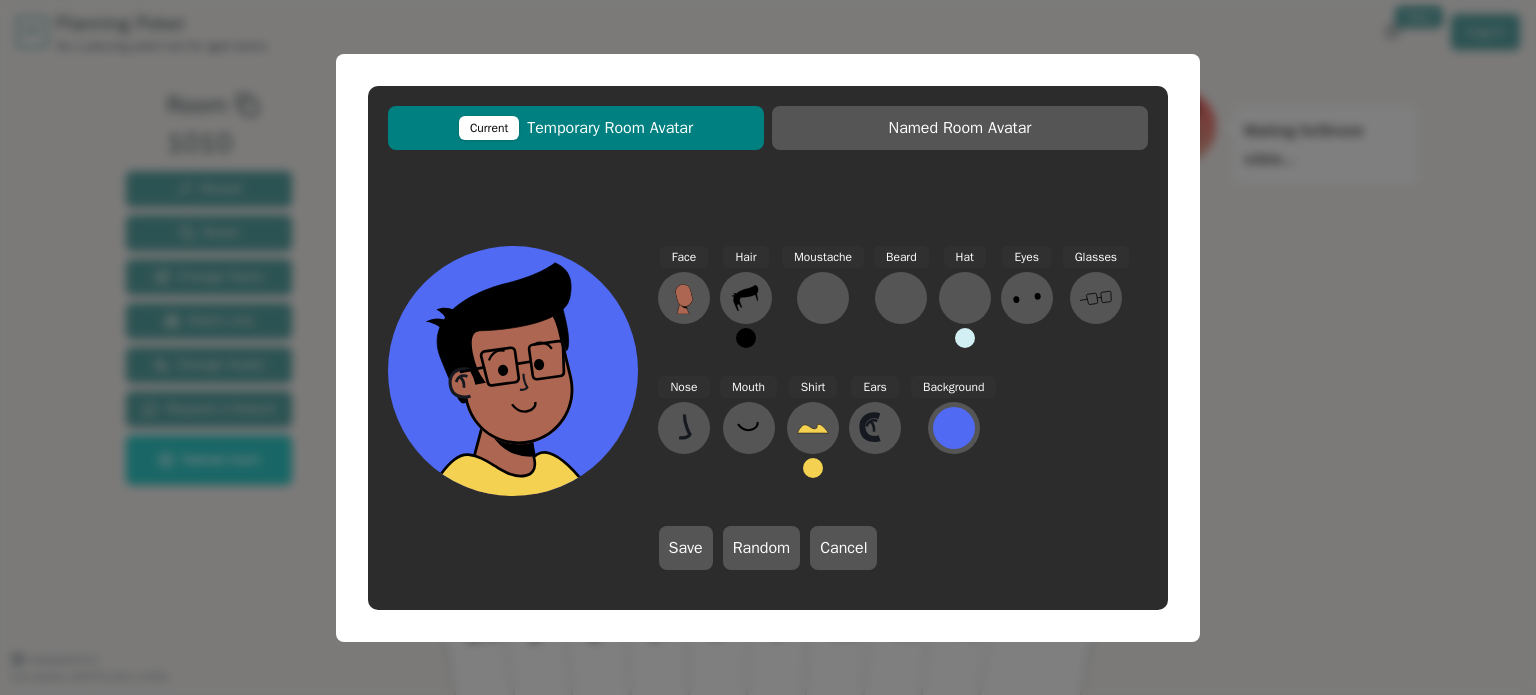 click at bounding box center [746, 338] 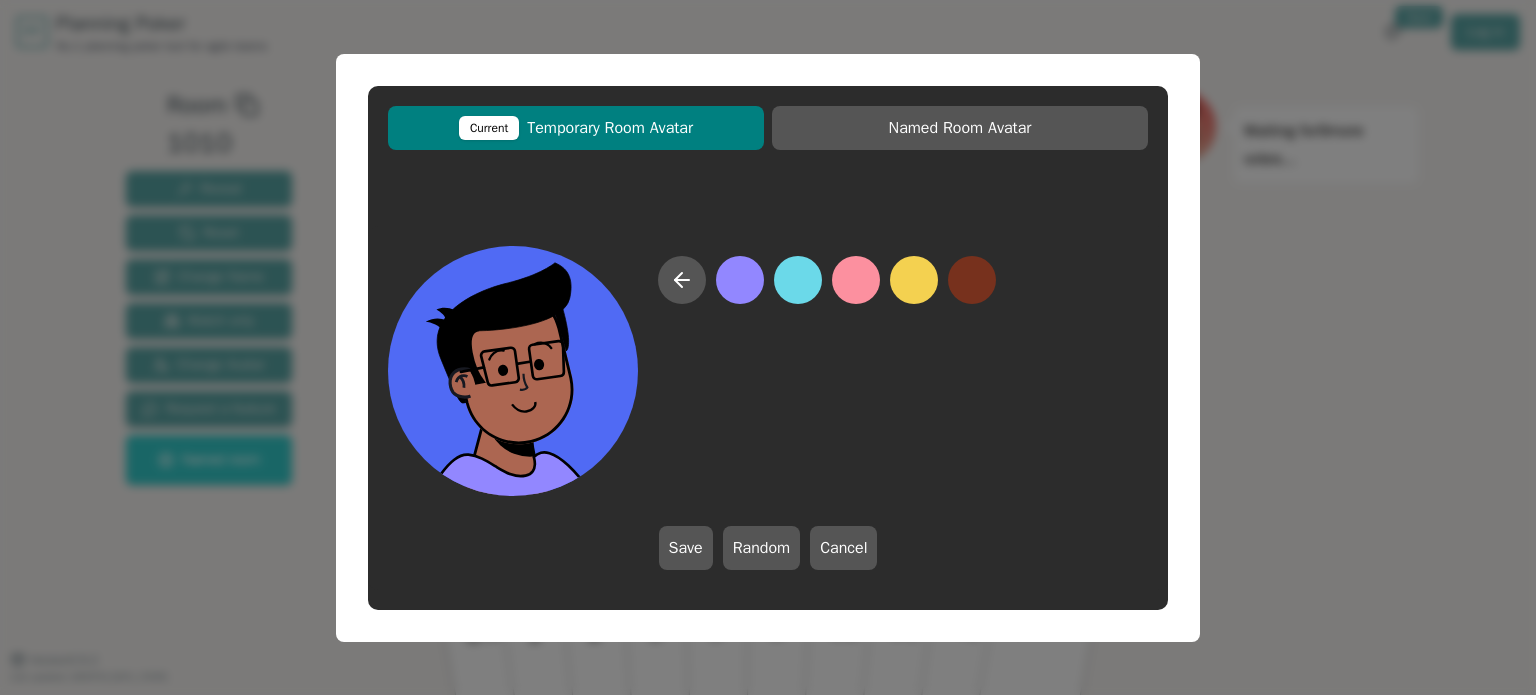 click at bounding box center (740, 280) 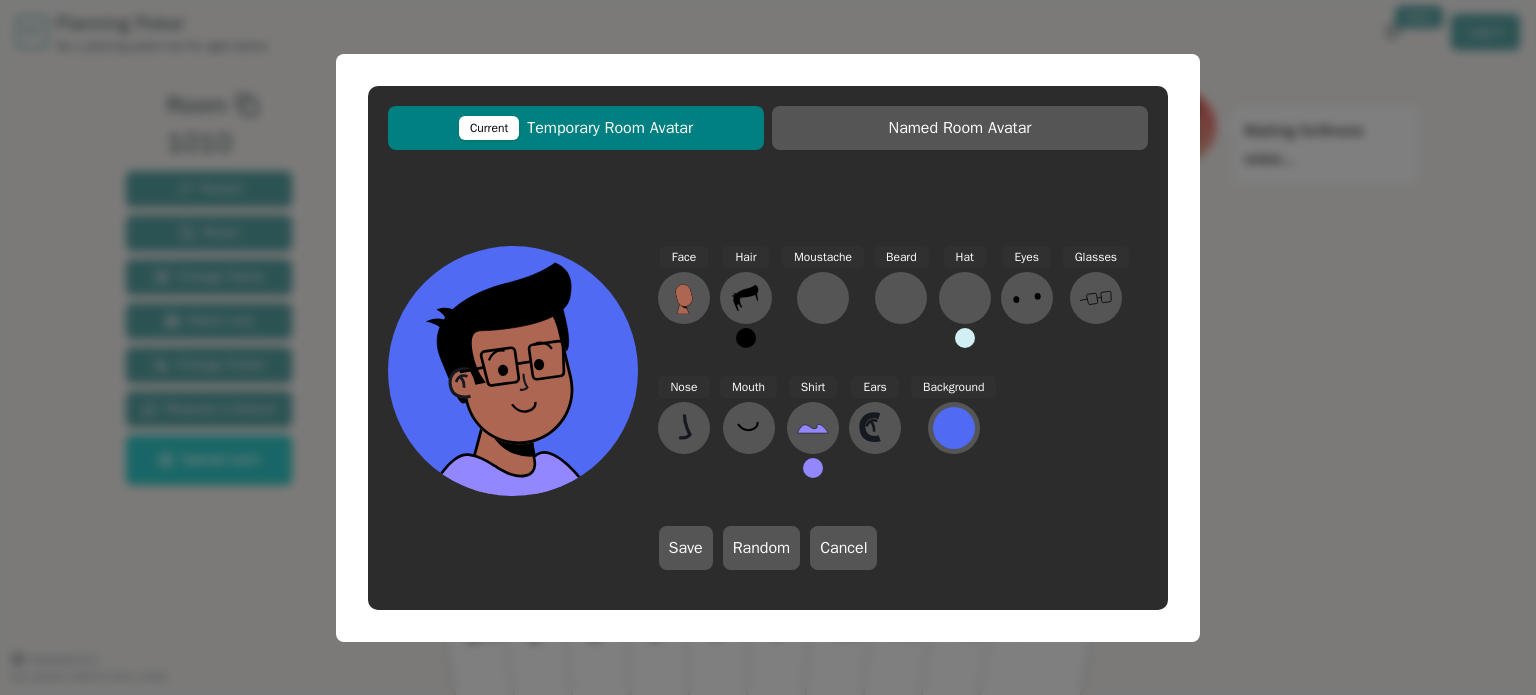 click at bounding box center (746, 338) 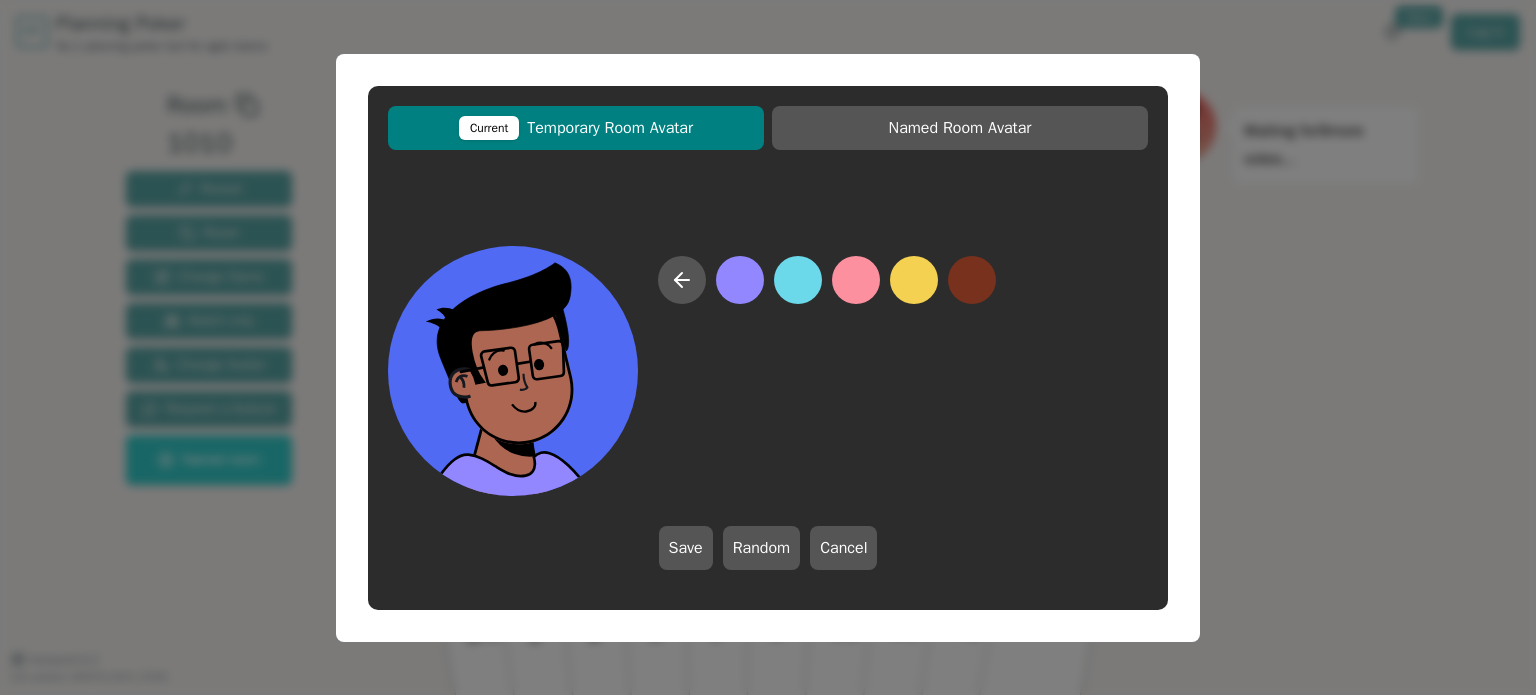 click at bounding box center (827, 376) 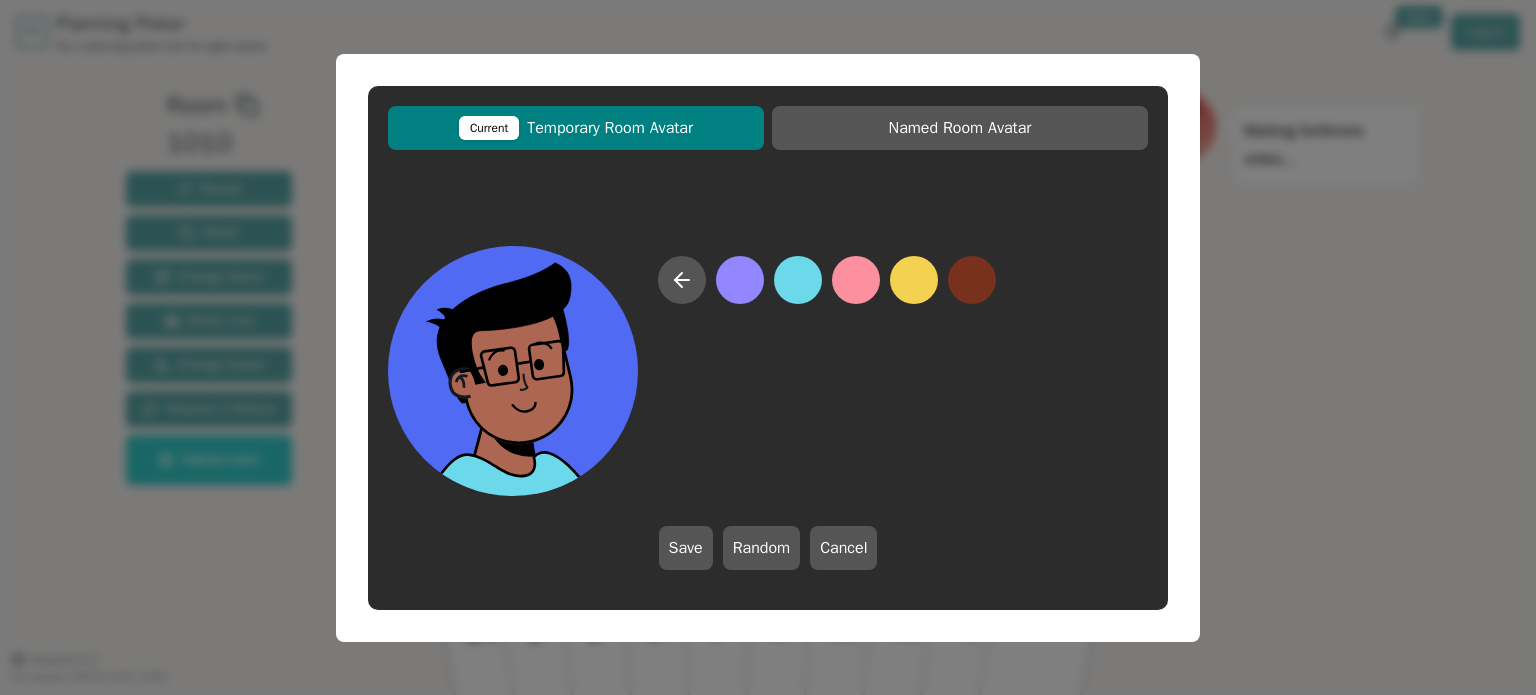 click at bounding box center [798, 280] 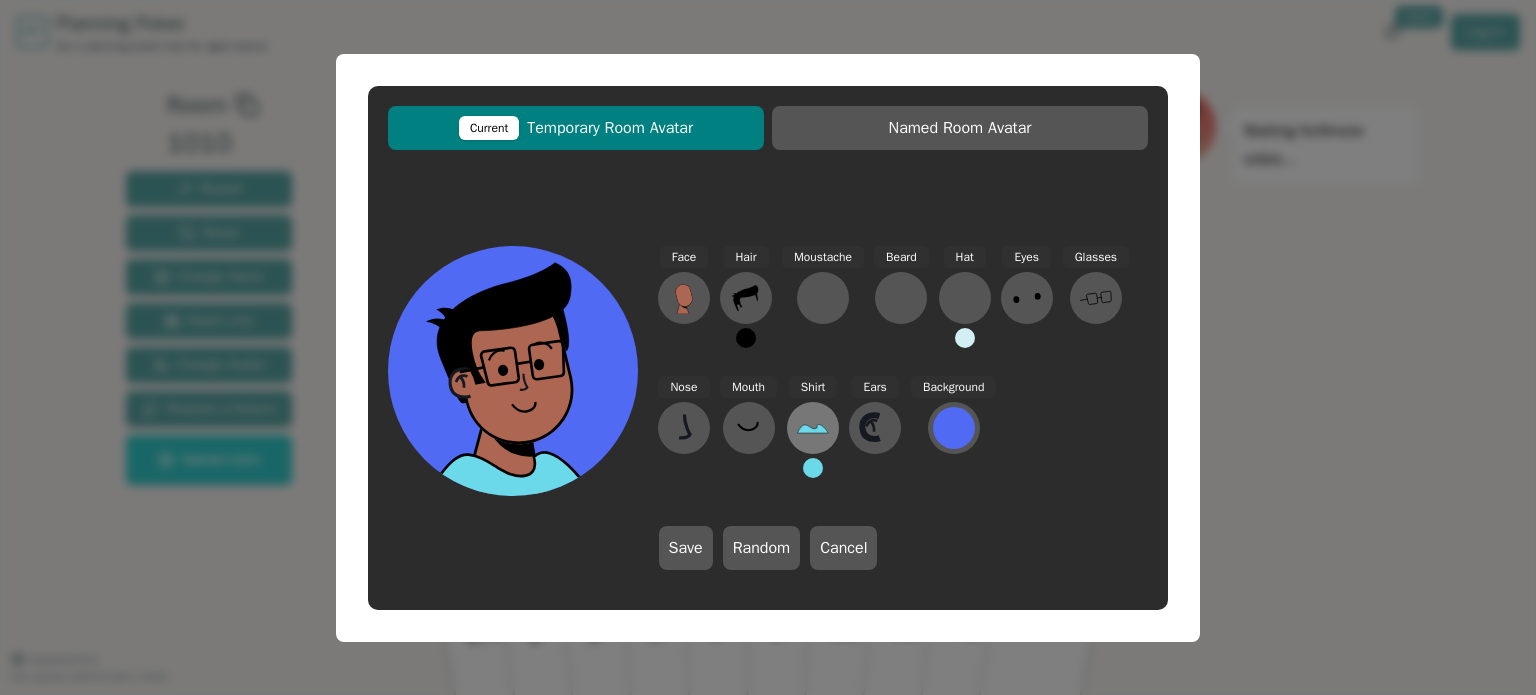 click at bounding box center (684, 298) 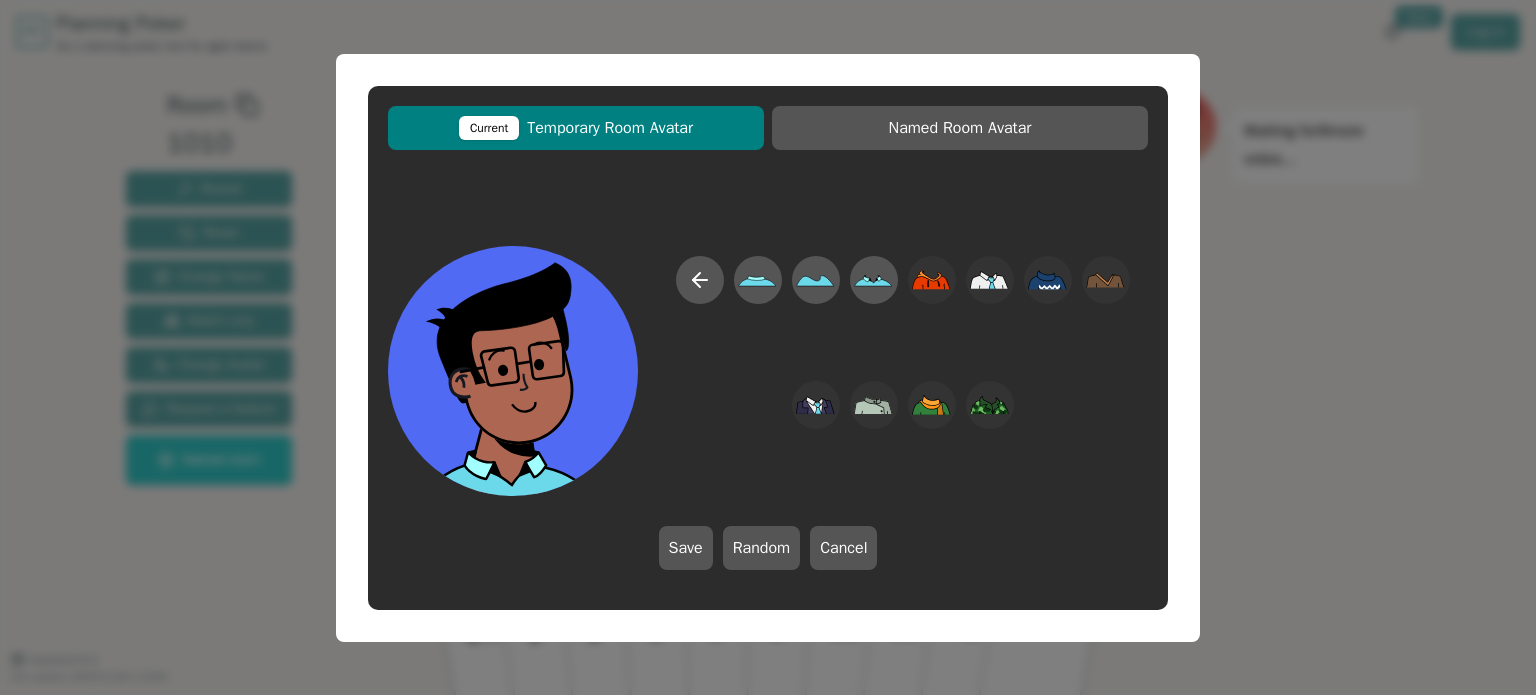 click at bounding box center [903, 376] 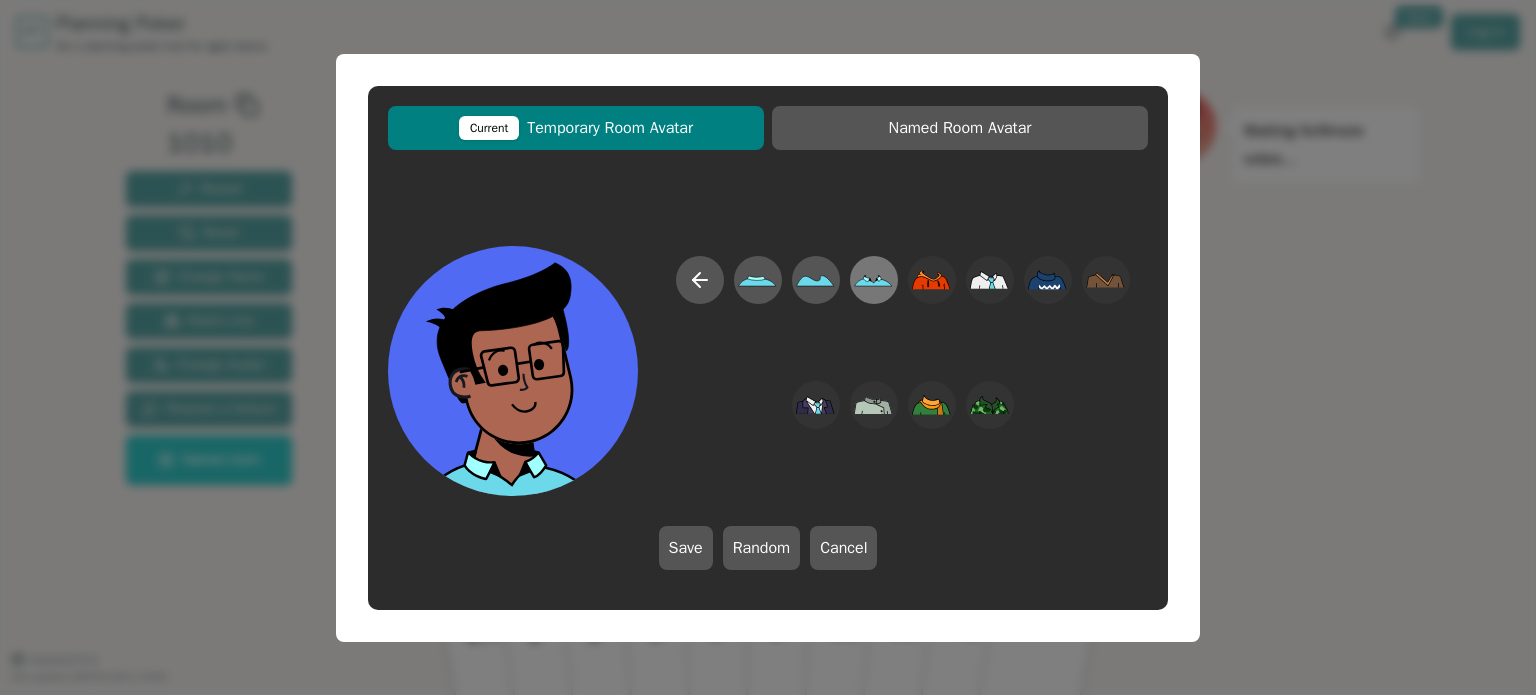click at bounding box center [757, 279] 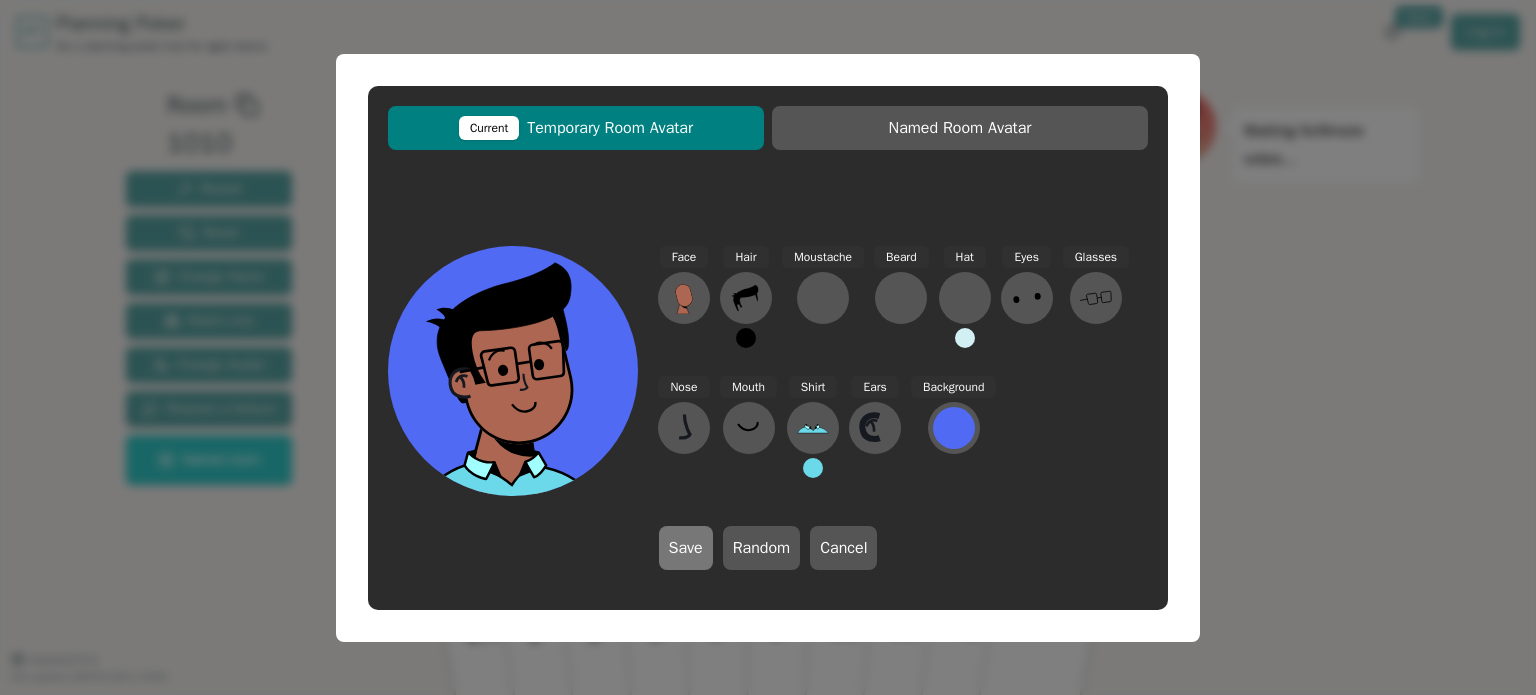 click on "Save" at bounding box center [686, 548] 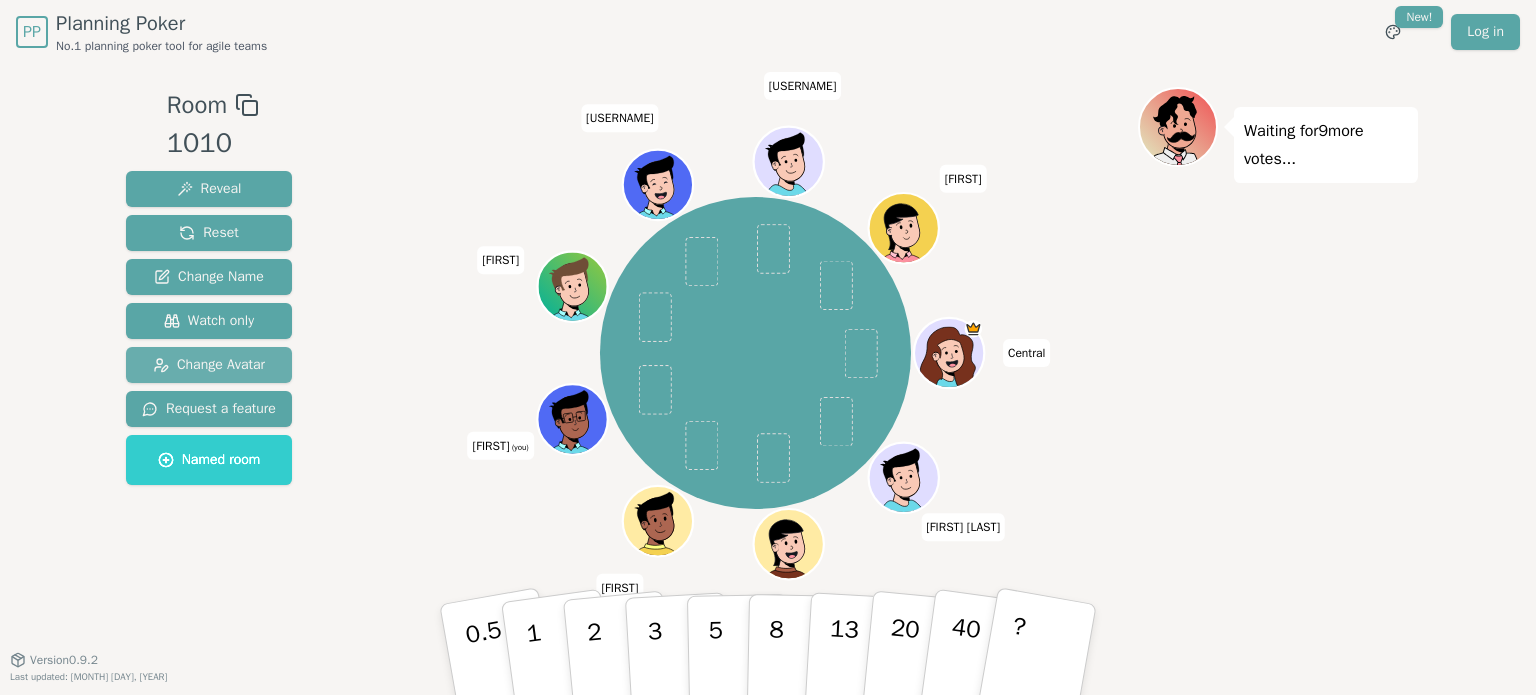 click on "Change Avatar" at bounding box center (209, 365) 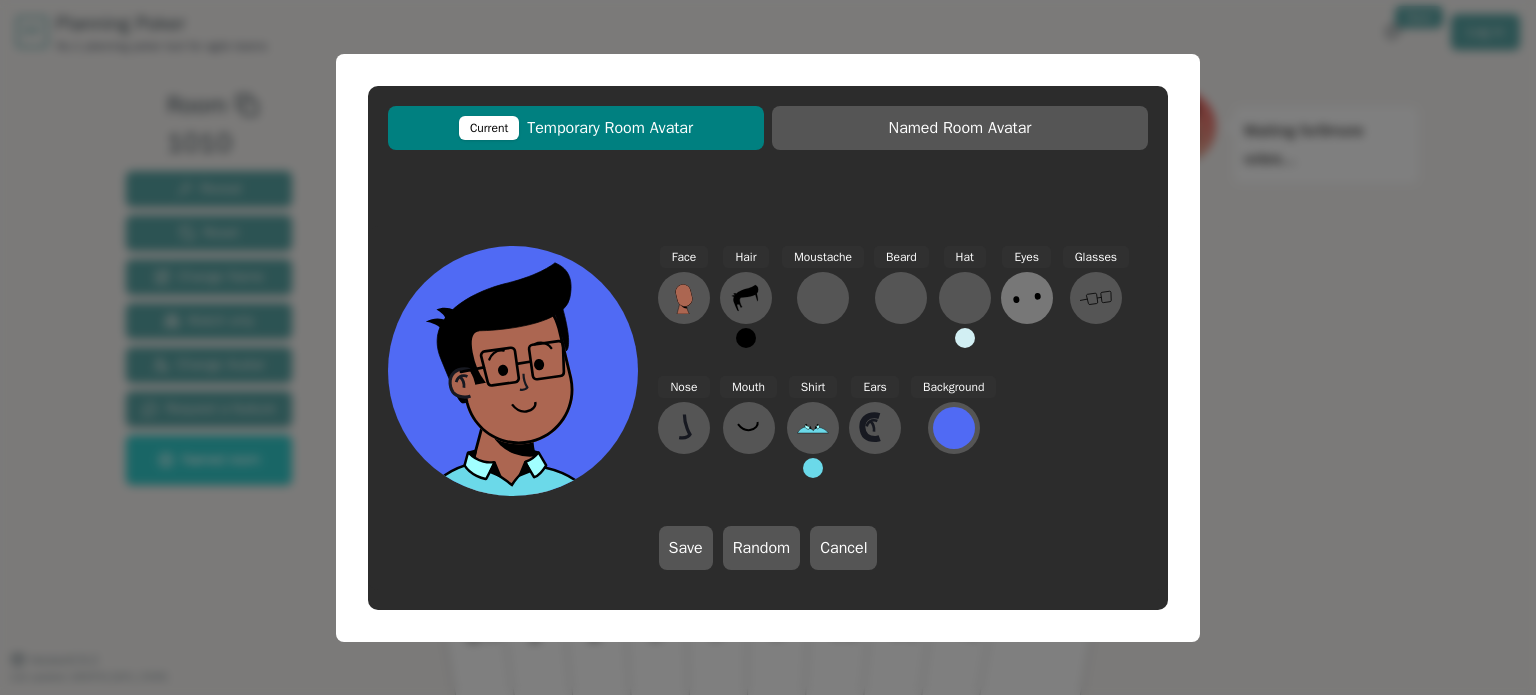 click at bounding box center (684, 298) 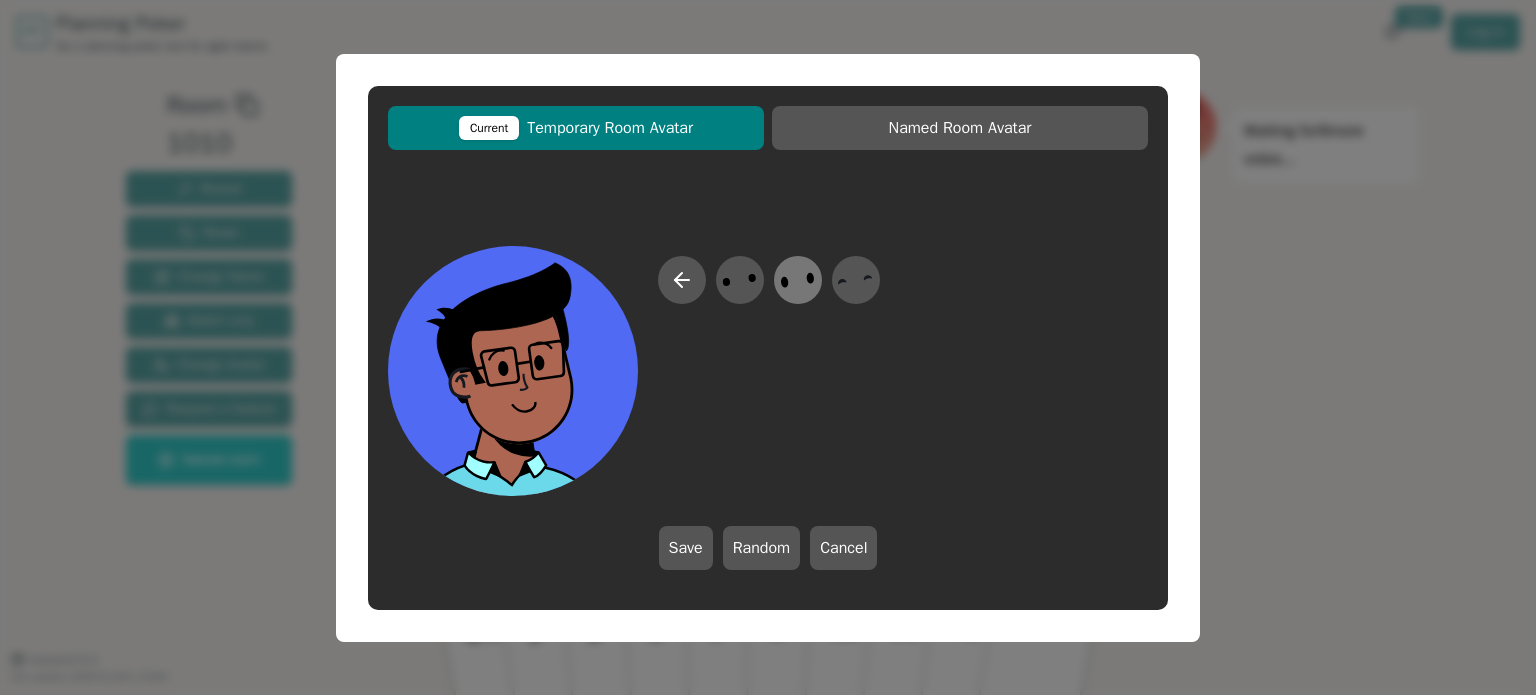 click at bounding box center (739, 279) 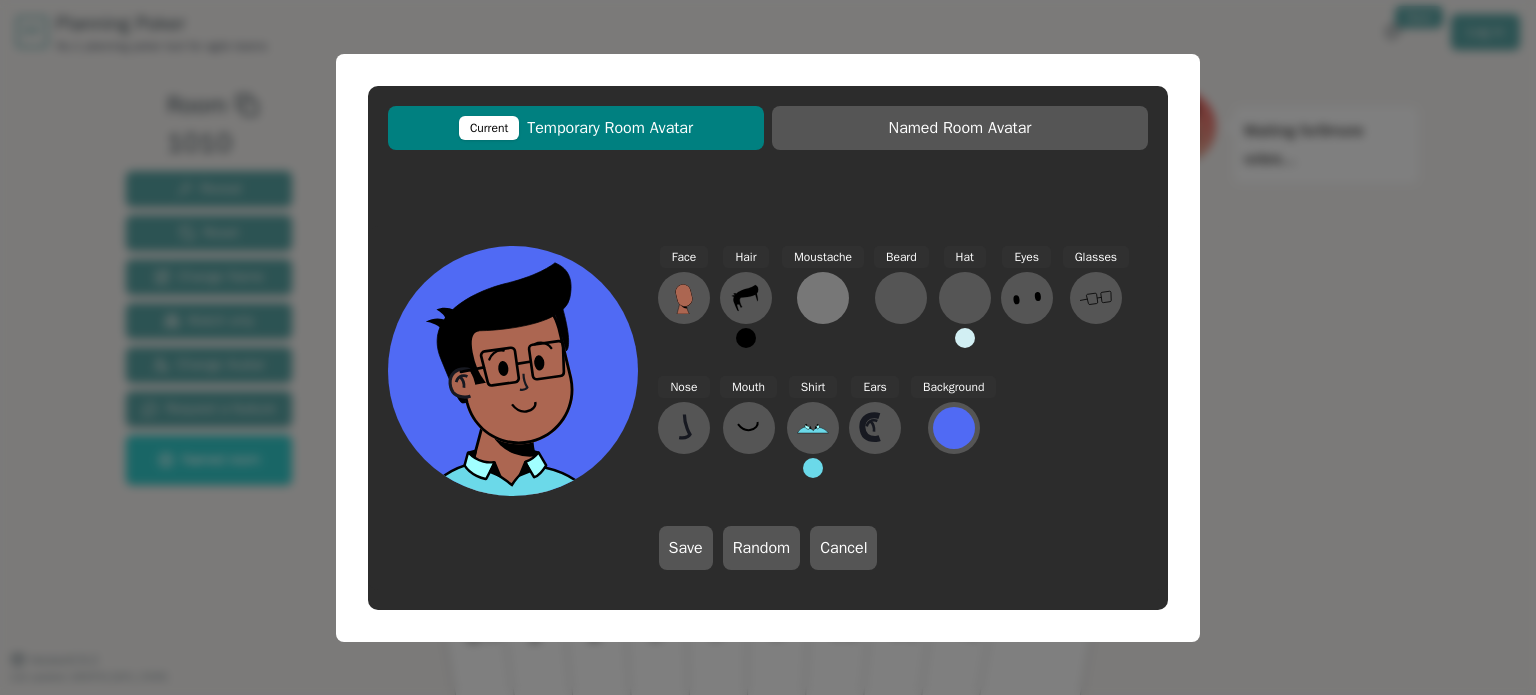 click at bounding box center (684, 298) 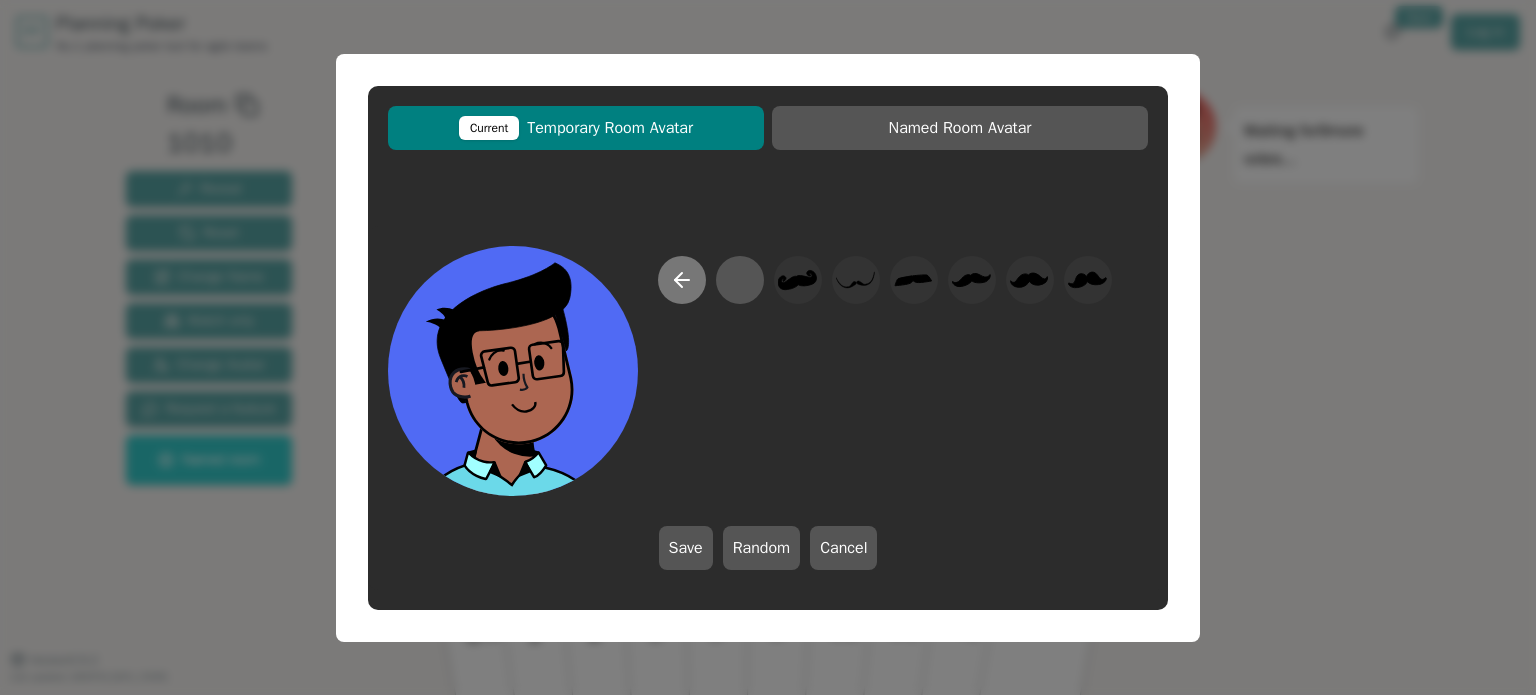 click at bounding box center (682, 280) 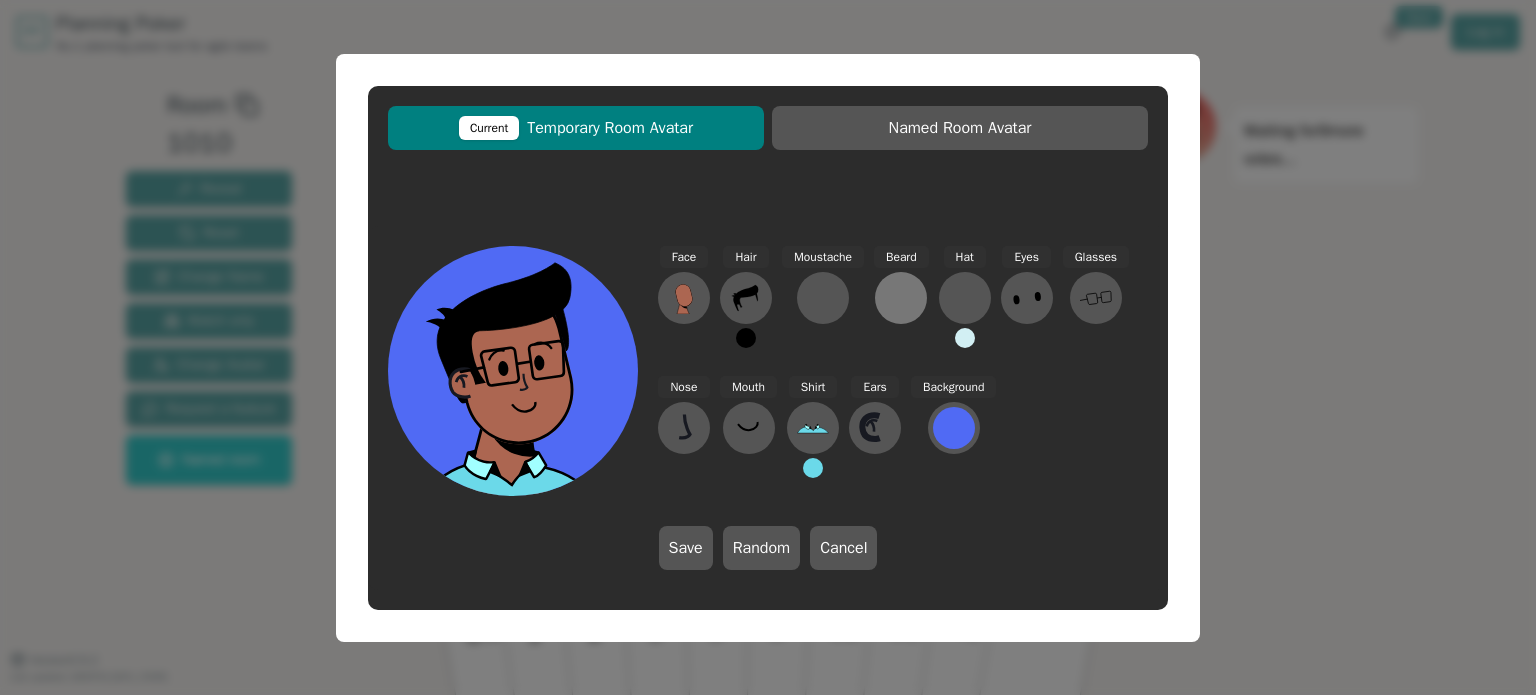 click at bounding box center [684, 298] 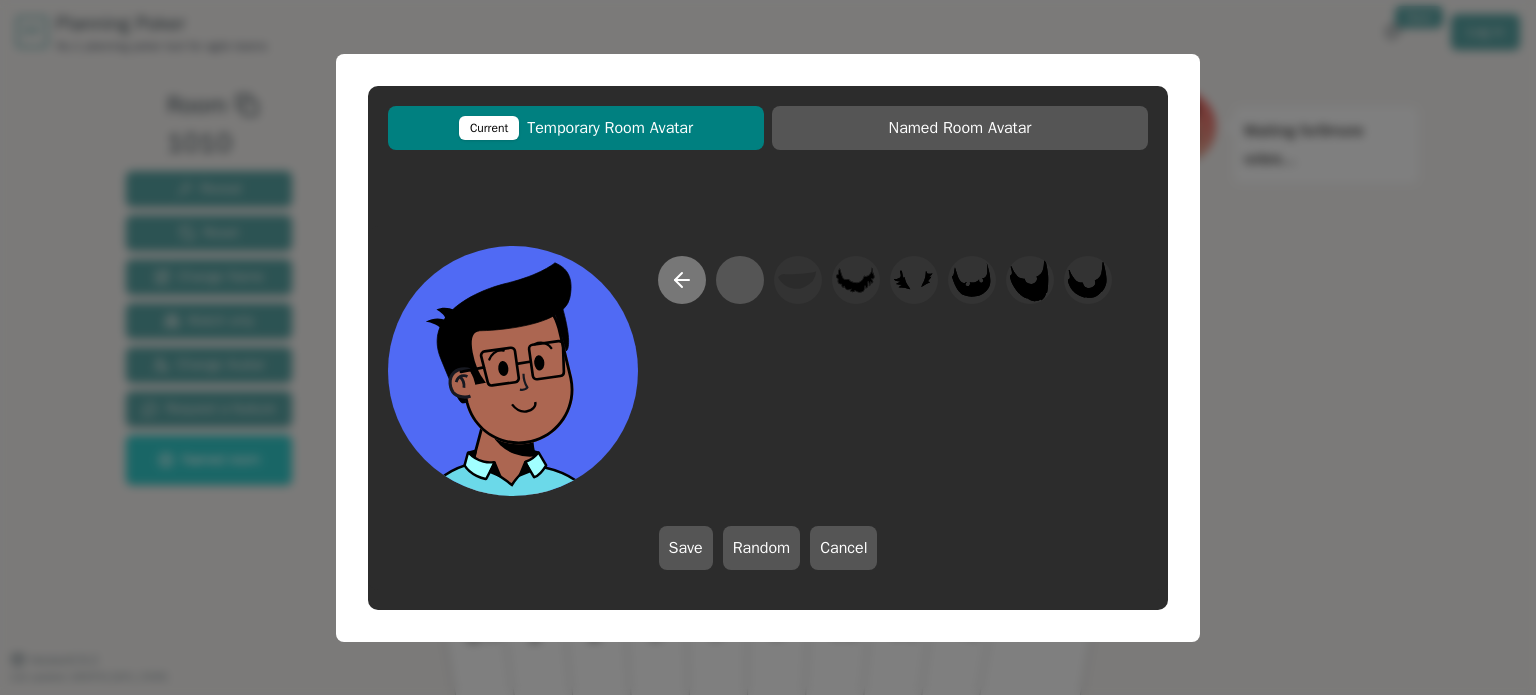 click at bounding box center (682, 280) 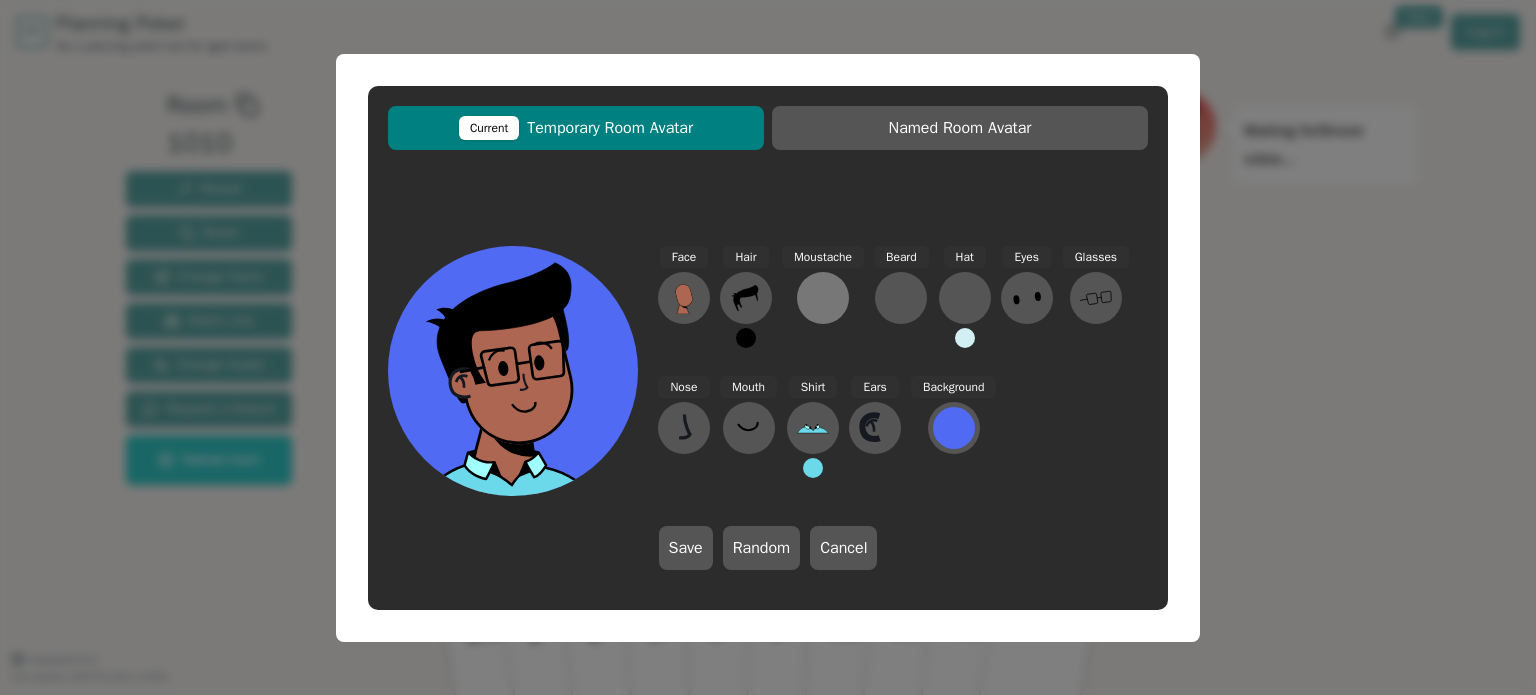 click at bounding box center (684, 298) 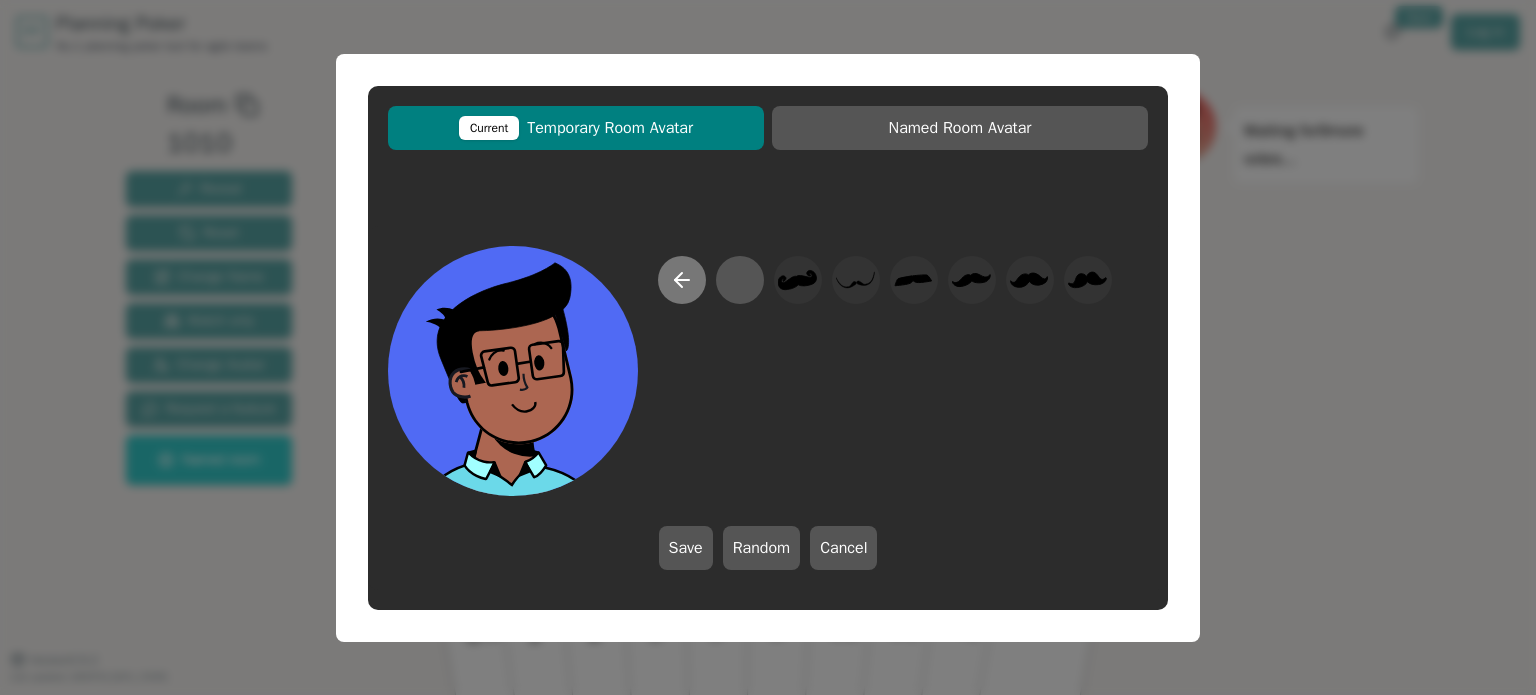click at bounding box center [682, 280] 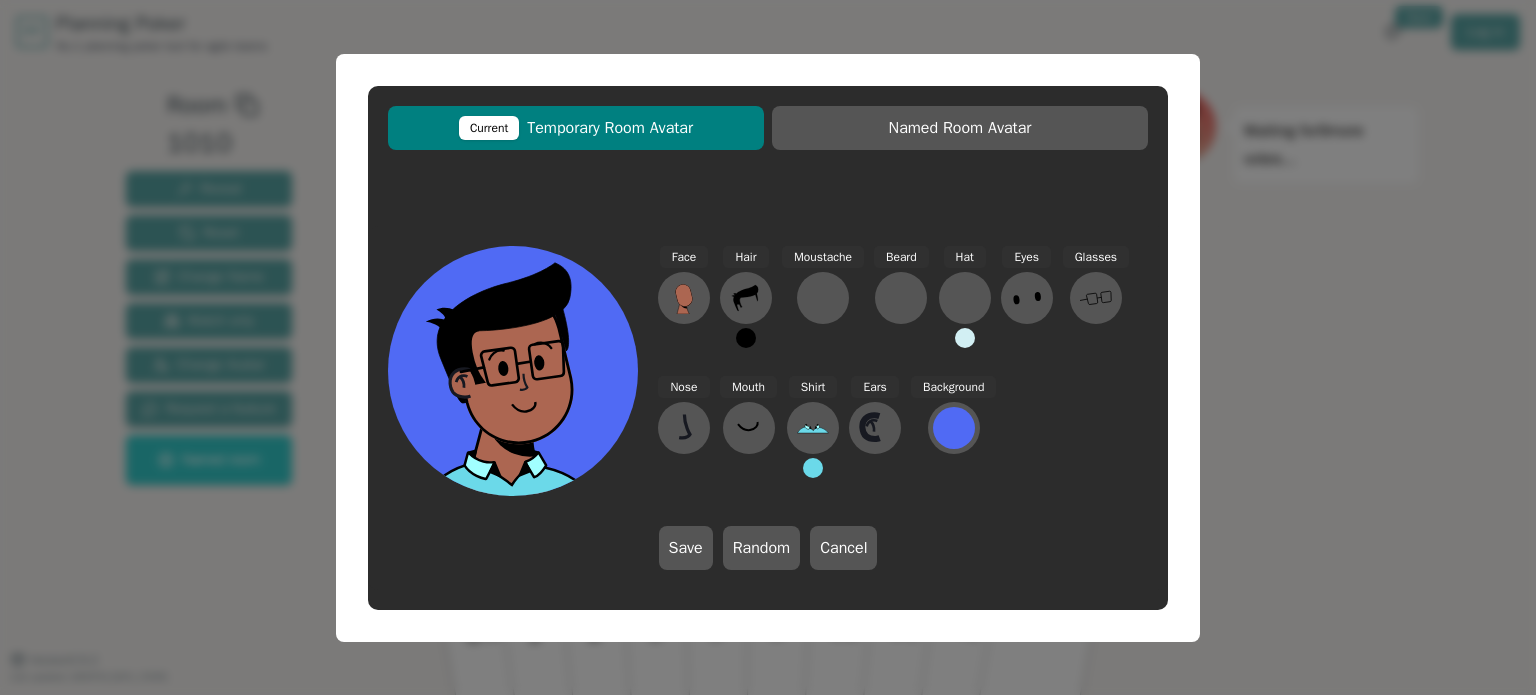 click at bounding box center (746, 338) 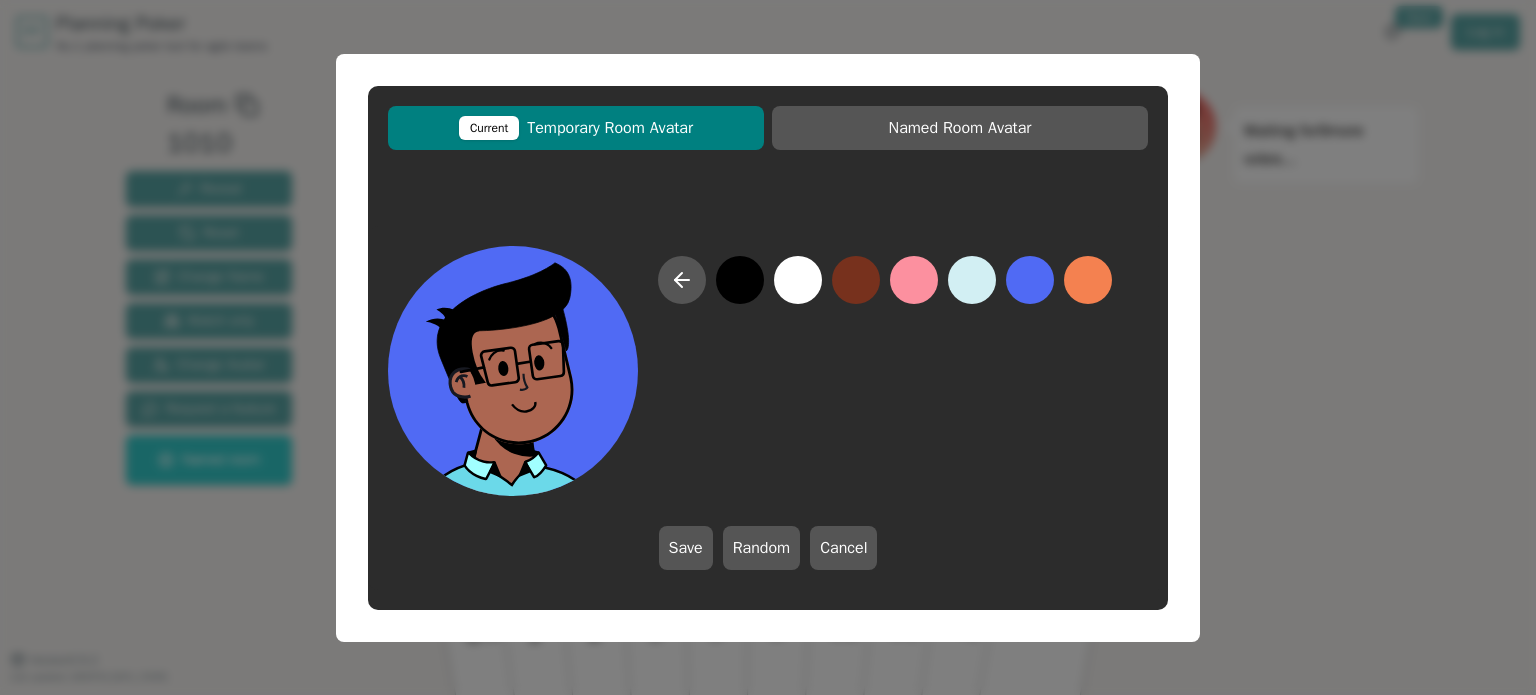 click at bounding box center [972, 280] 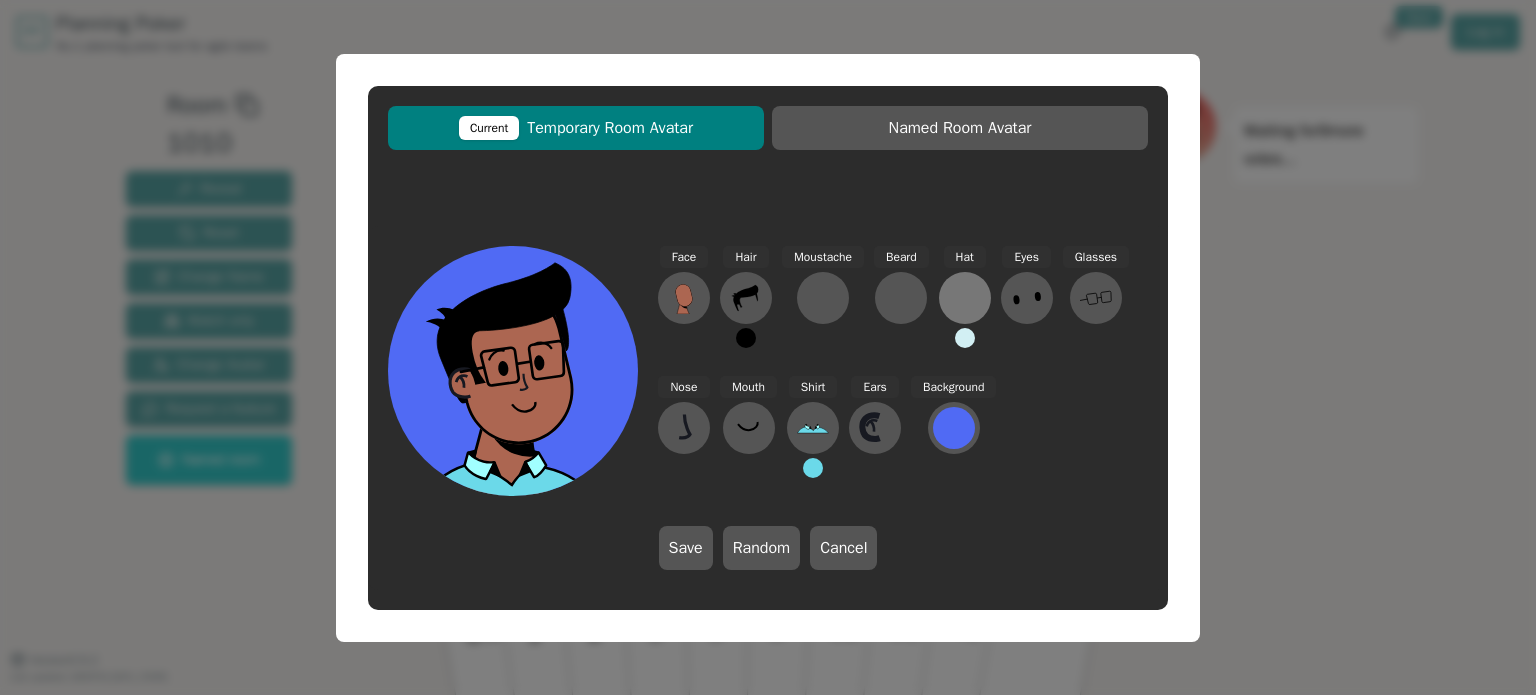 click at bounding box center (684, 298) 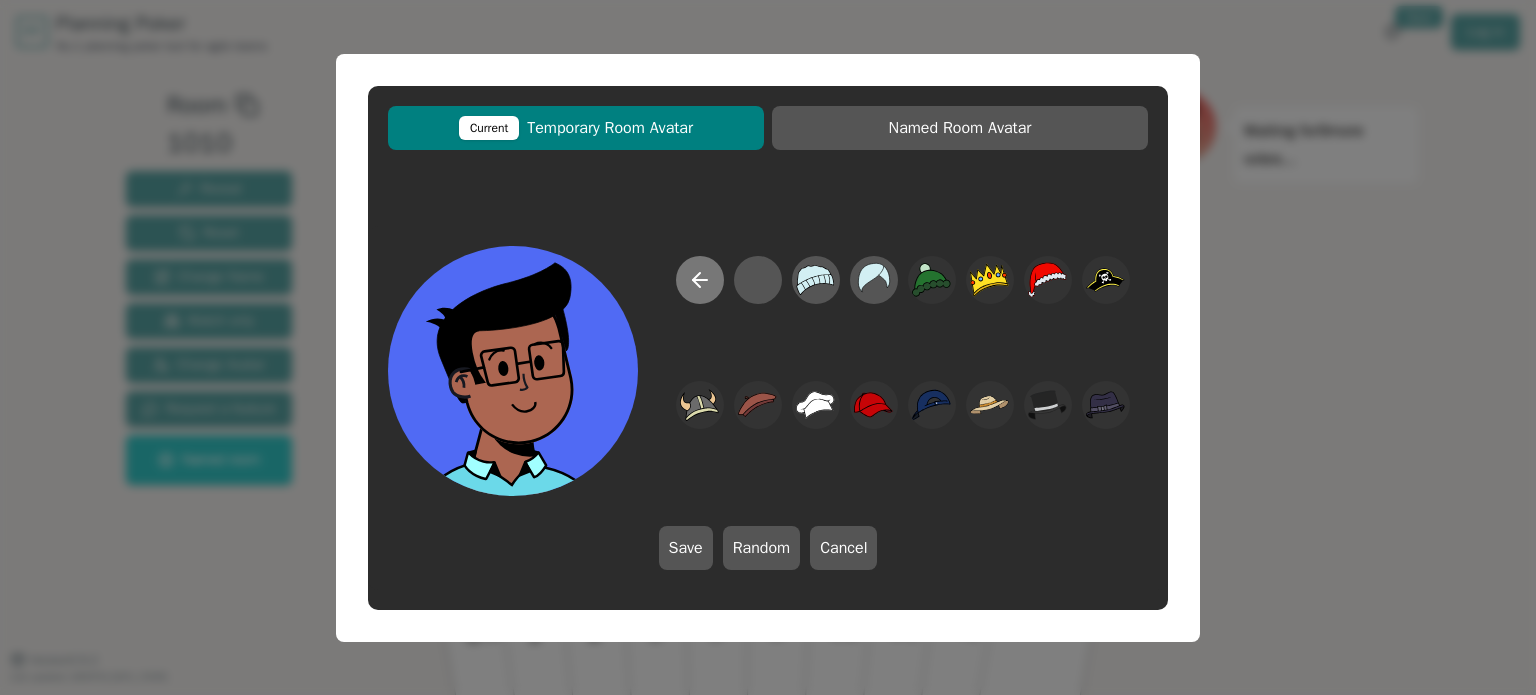 click at bounding box center (700, 280) 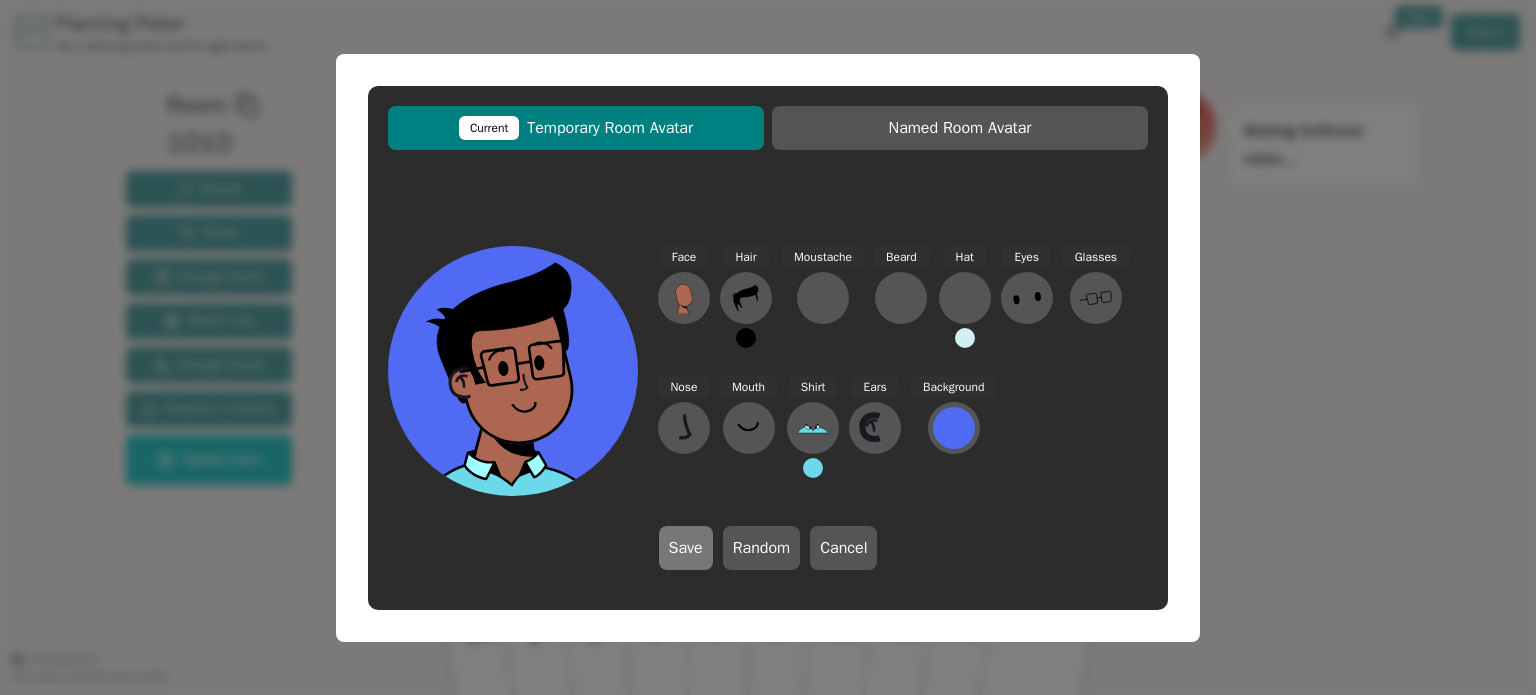 click on "Save" at bounding box center [686, 548] 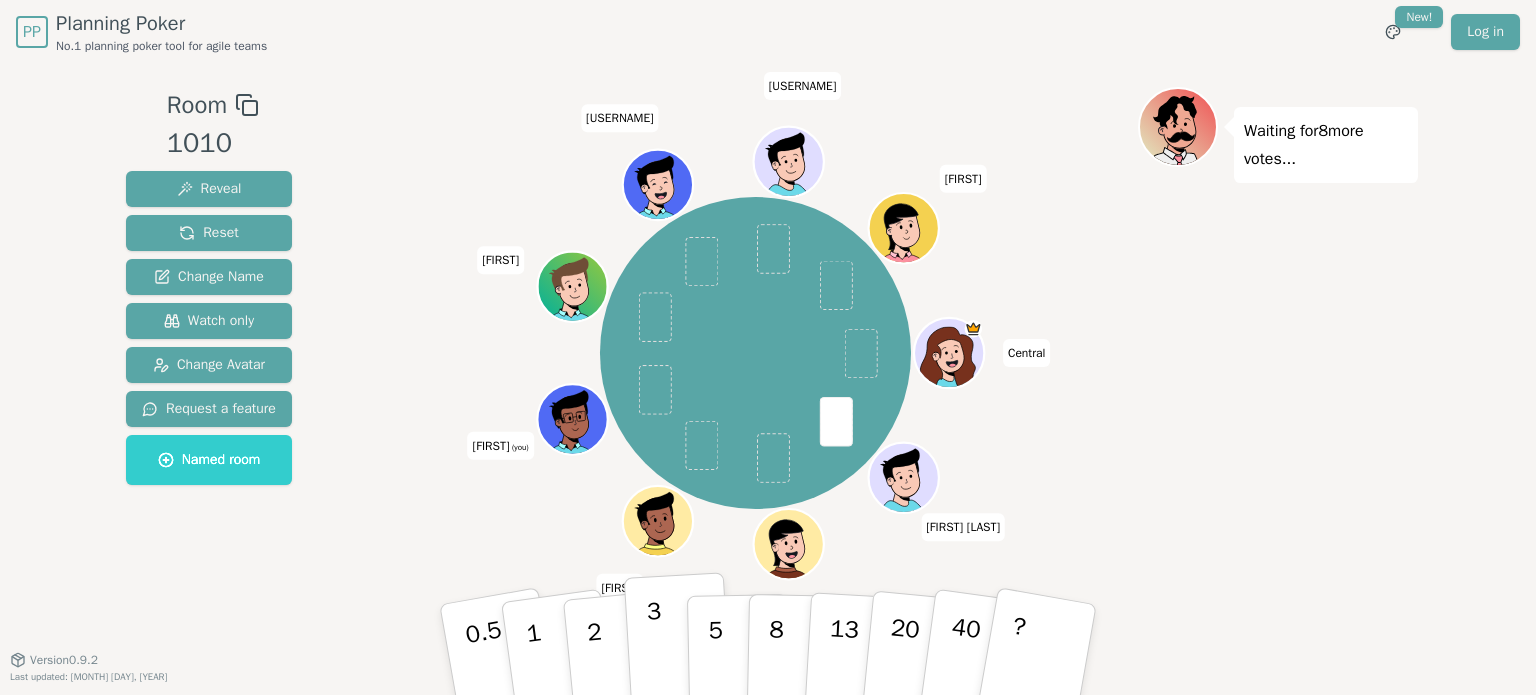 click on "3" at bounding box center (501, 669) 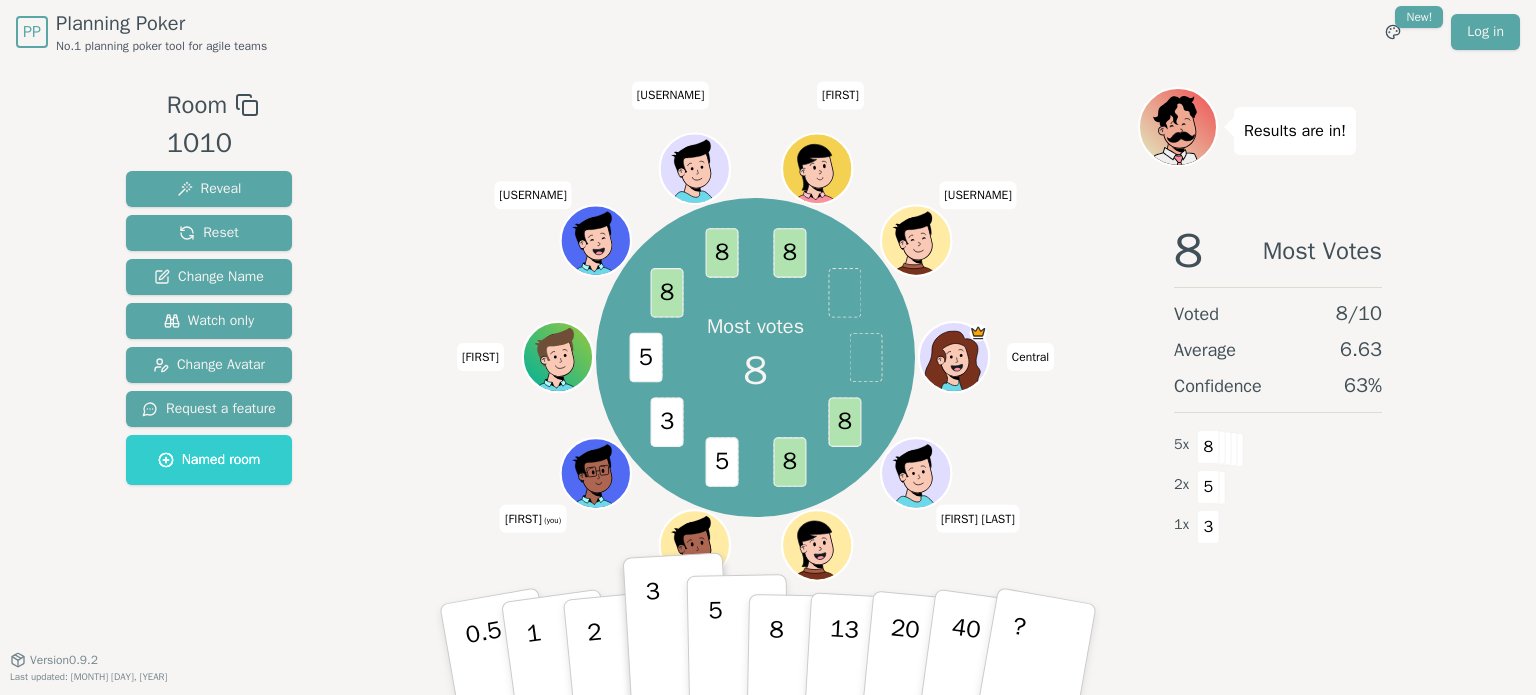 click on "5" at bounding box center (501, 669) 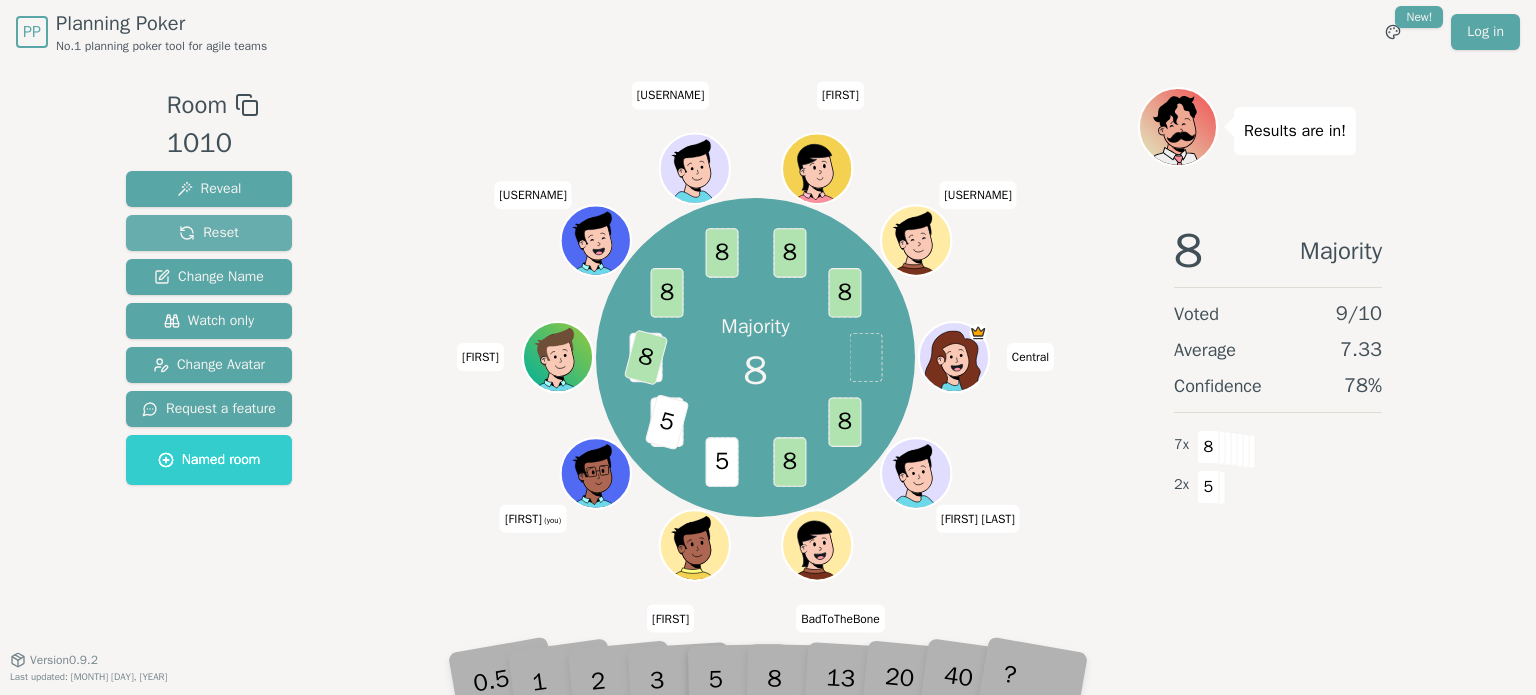 click on "Reset" at bounding box center (209, 233) 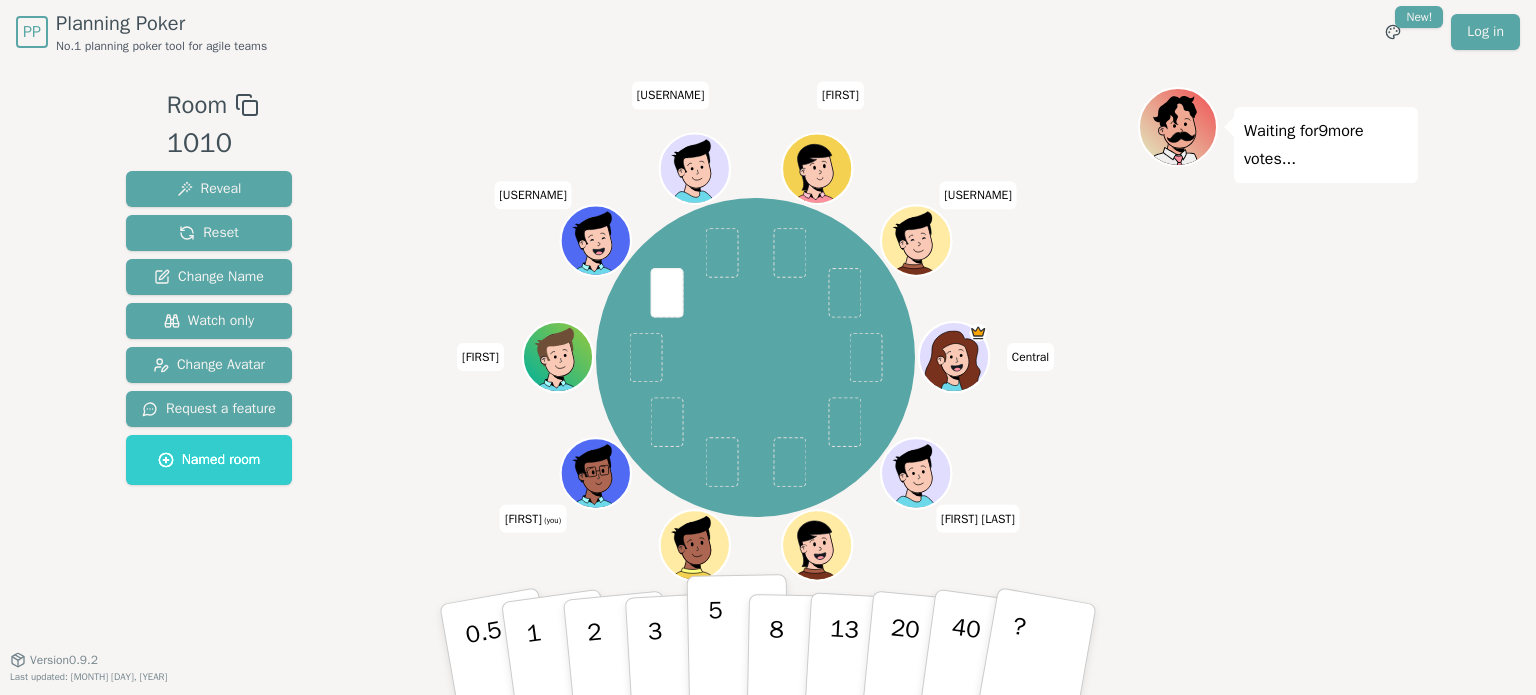 click on "5" at bounding box center [491, 671] 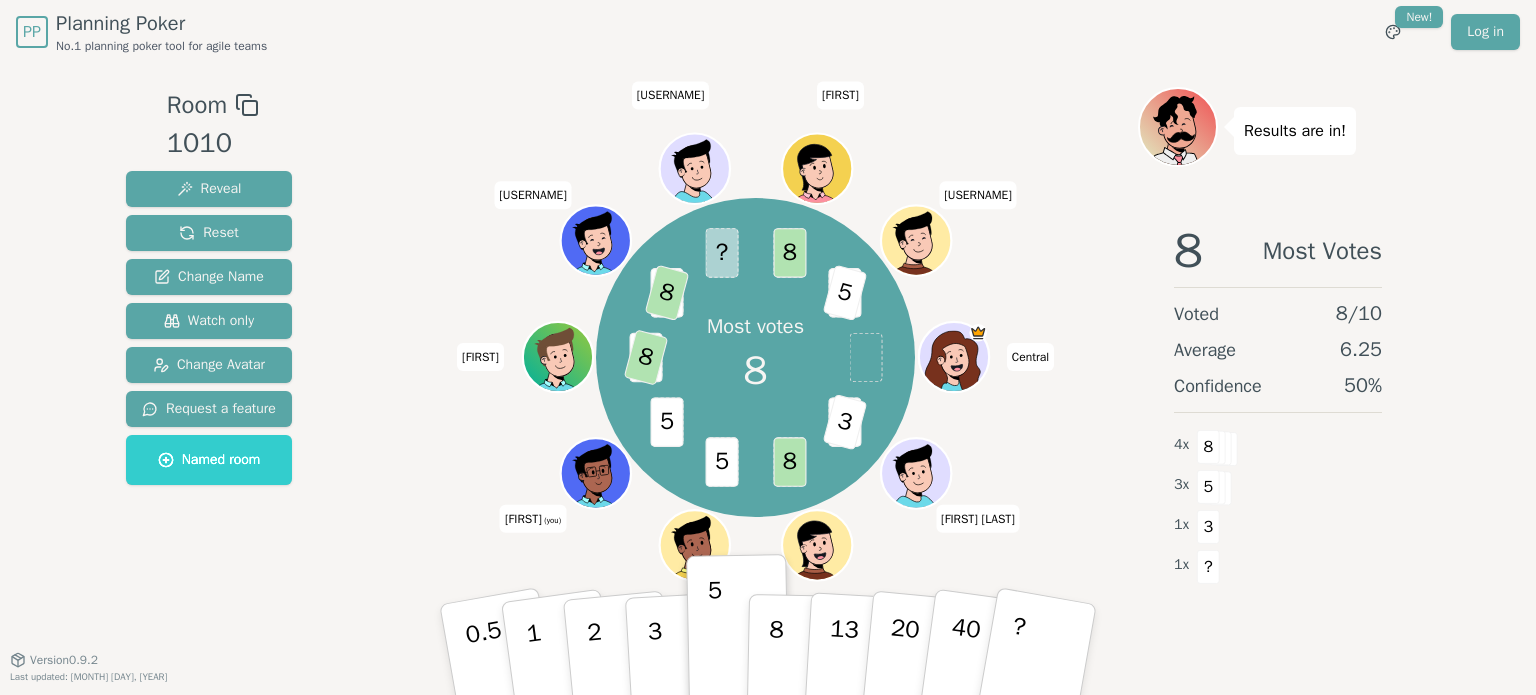 click on "Most votes 8 2 3 8 5 5 13 8 5 8 ? 8 3 5 Central [FIRST] [LAST] [USERNAME] [FIRST] [USERNAME] [FIRST] [USERNAME] [FIRST] [USERNAME] [FIRST] [USERNAME]" at bounding box center [755, 357] 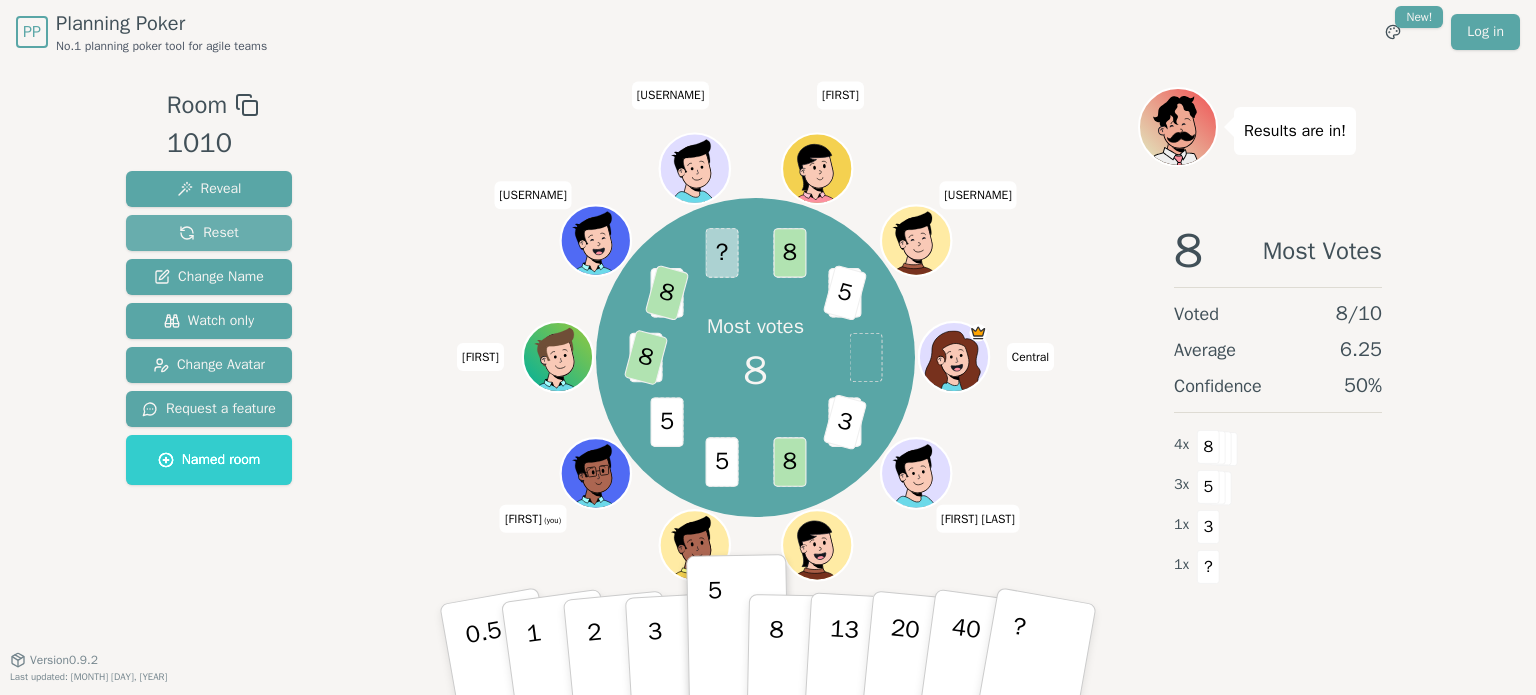 click on "Reset" at bounding box center [209, 233] 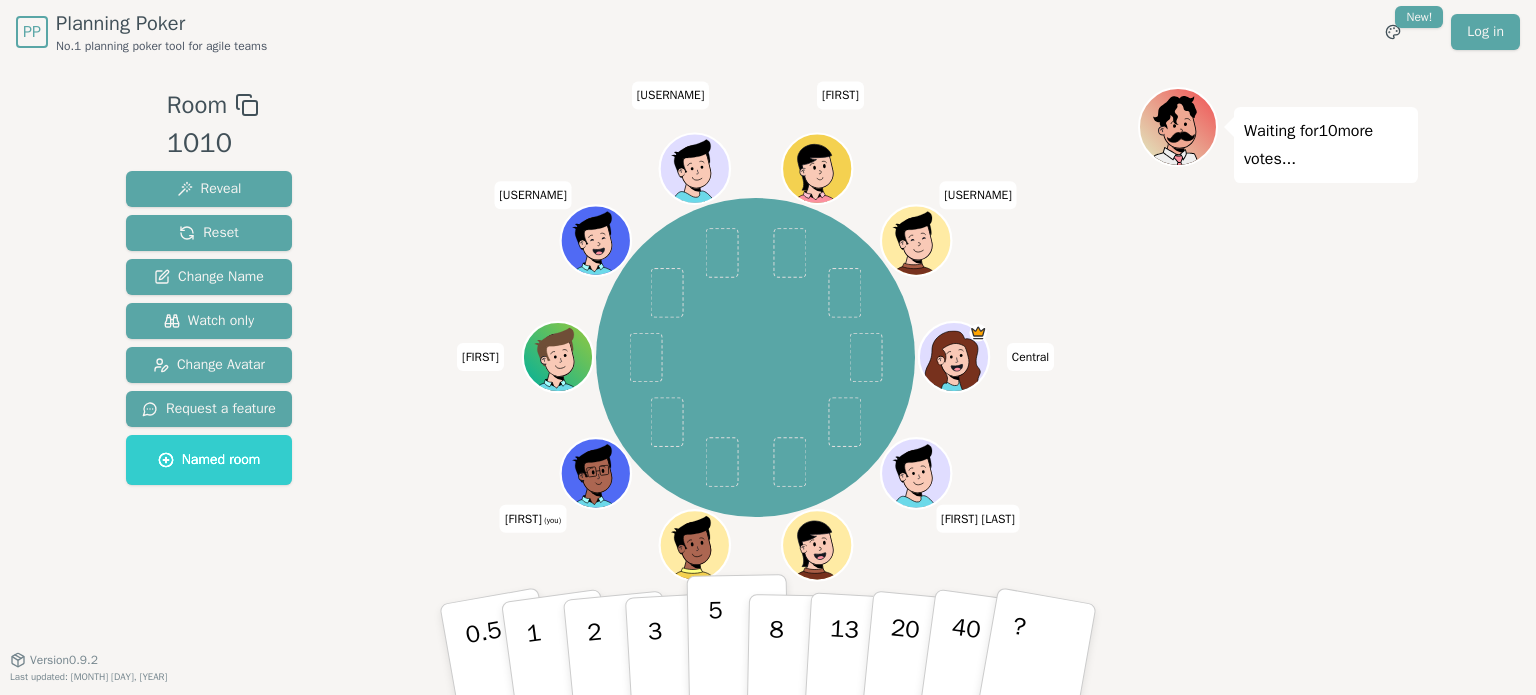 click on "5" at bounding box center (491, 671) 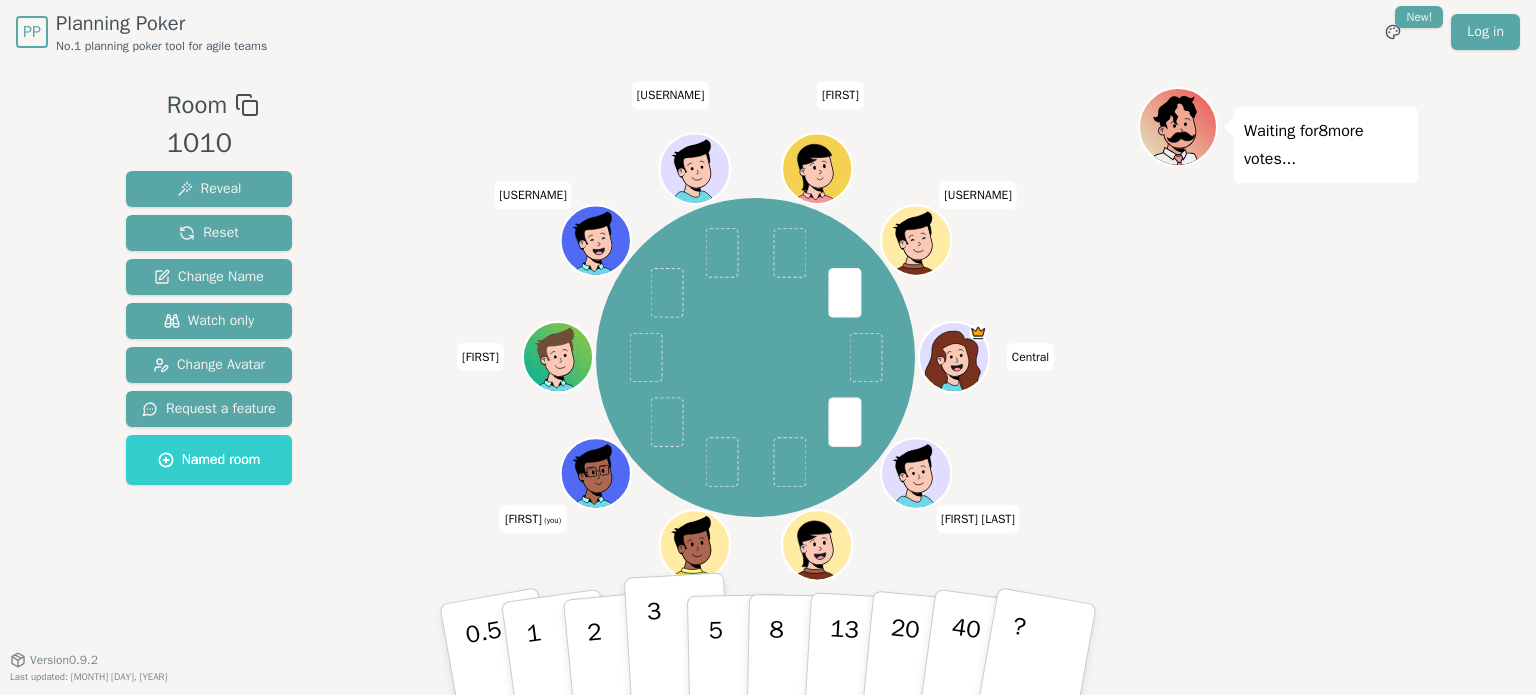click on "3" at bounding box center [491, 671] 